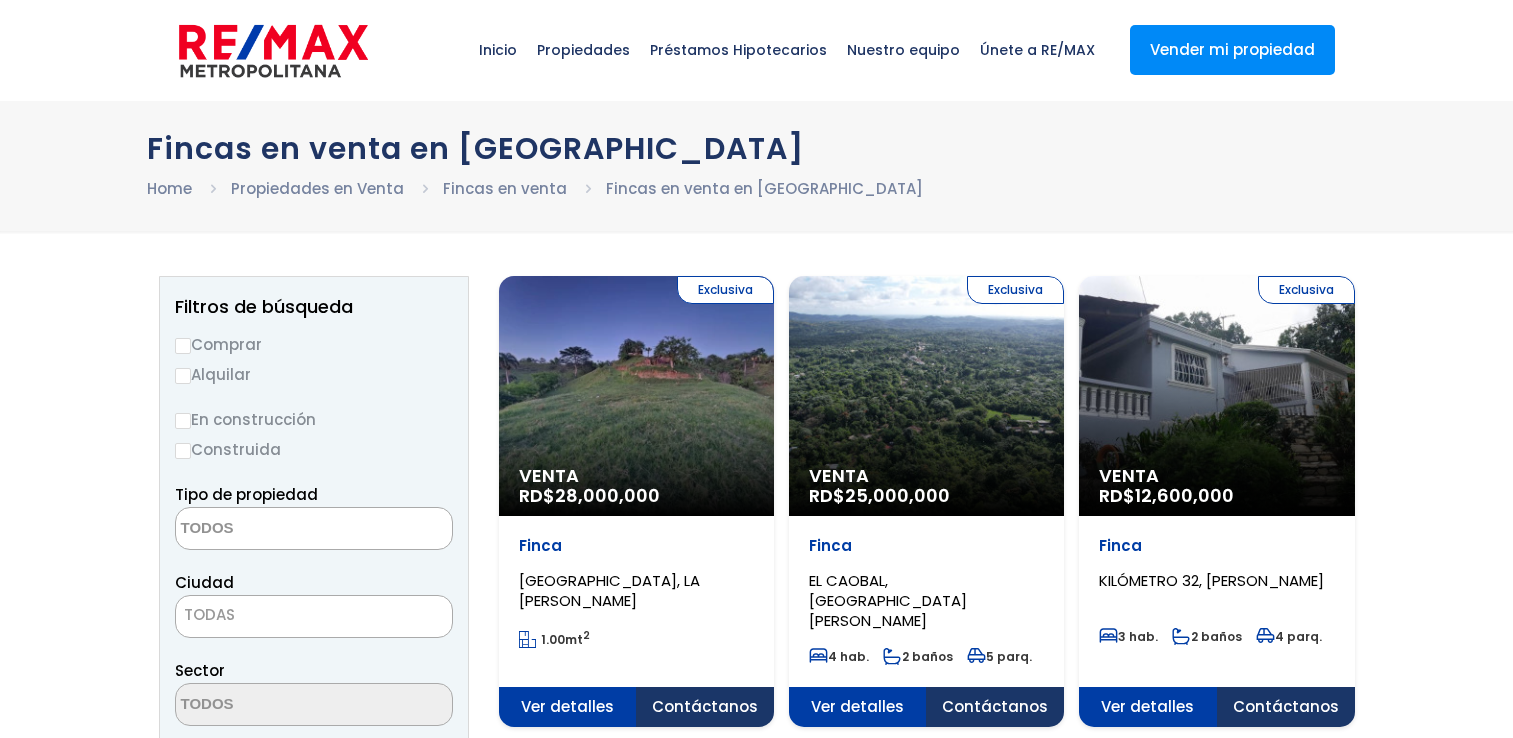 scroll, scrollTop: 0, scrollLeft: 0, axis: both 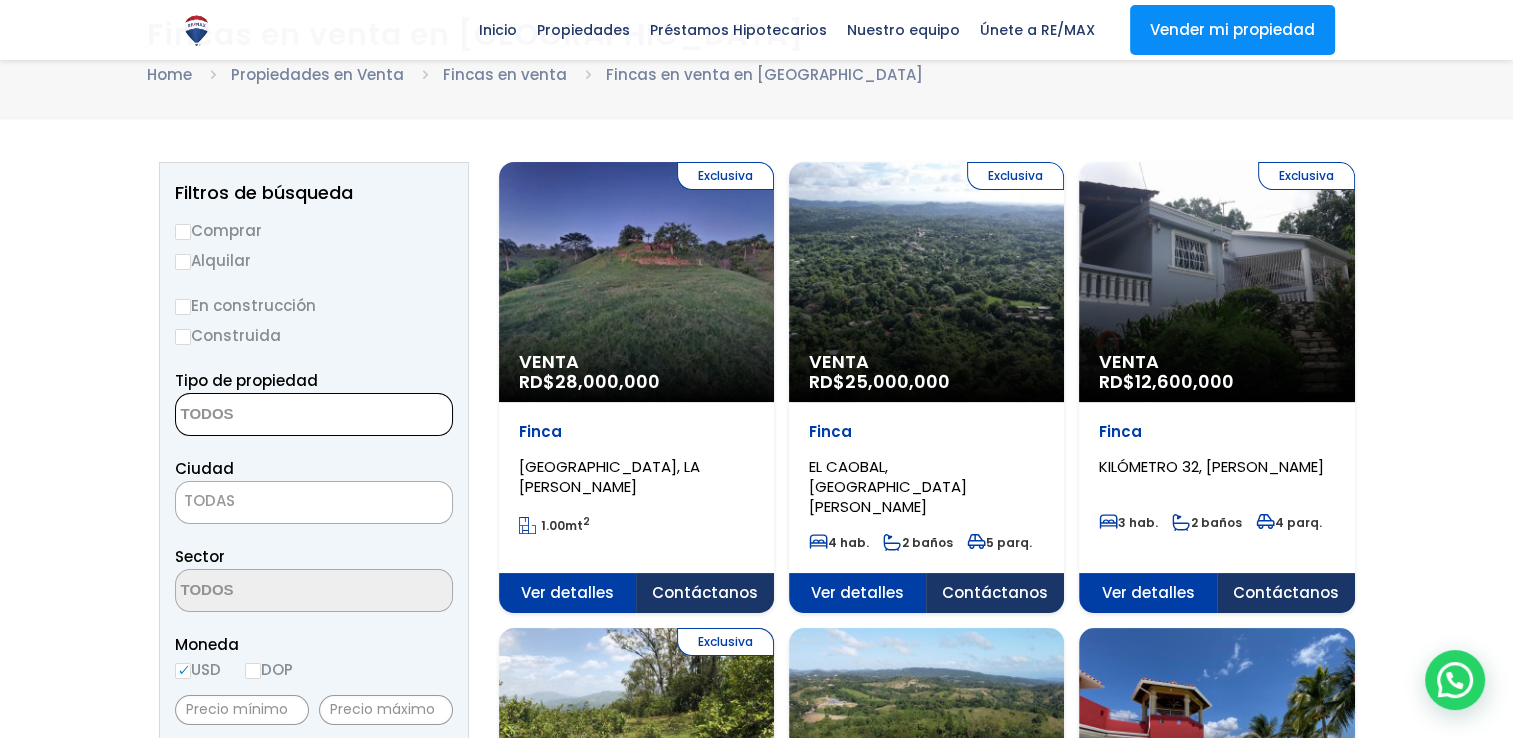 click at bounding box center (273, 415) 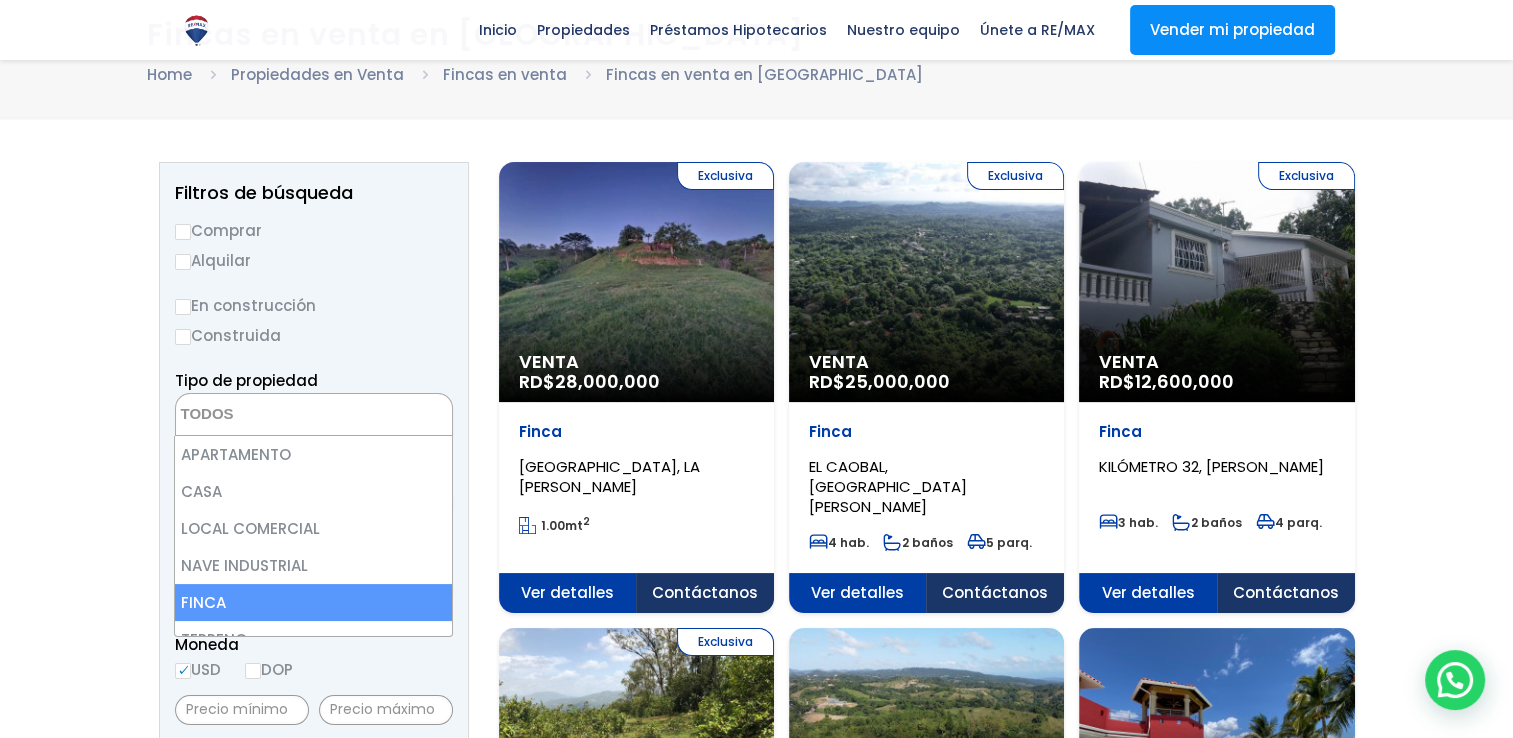 select on "estate" 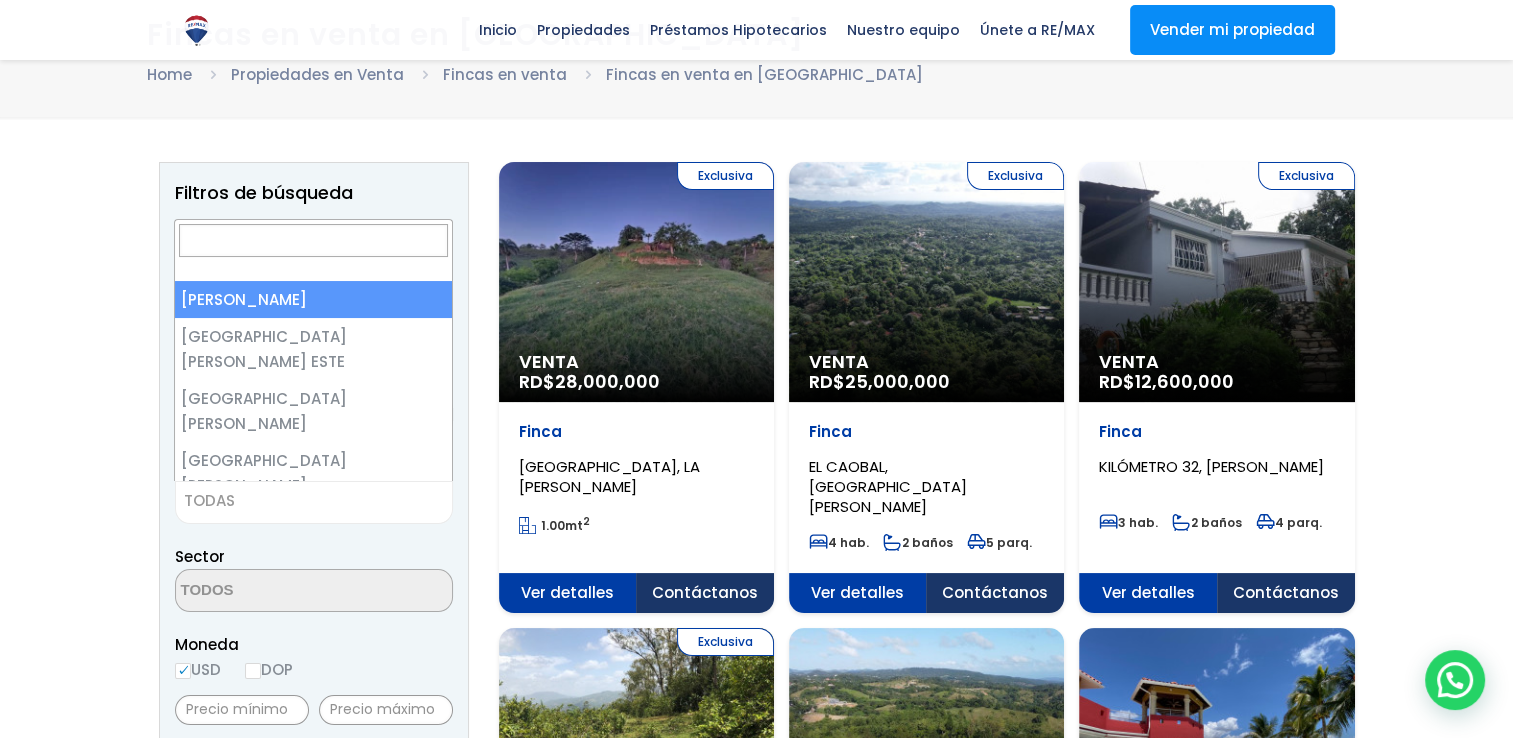 click on "TODAS" at bounding box center [314, 501] 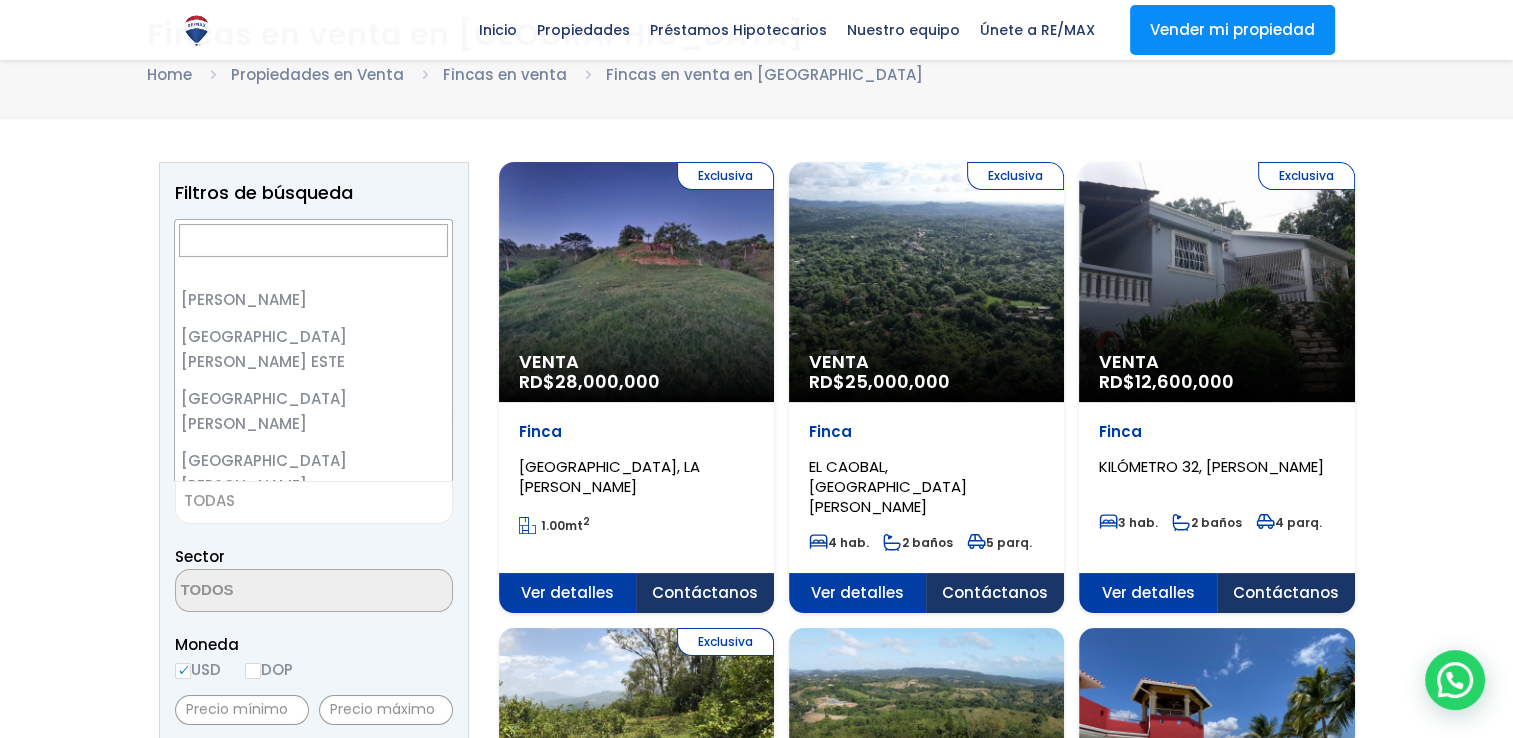 scroll, scrollTop: 174, scrollLeft: 0, axis: vertical 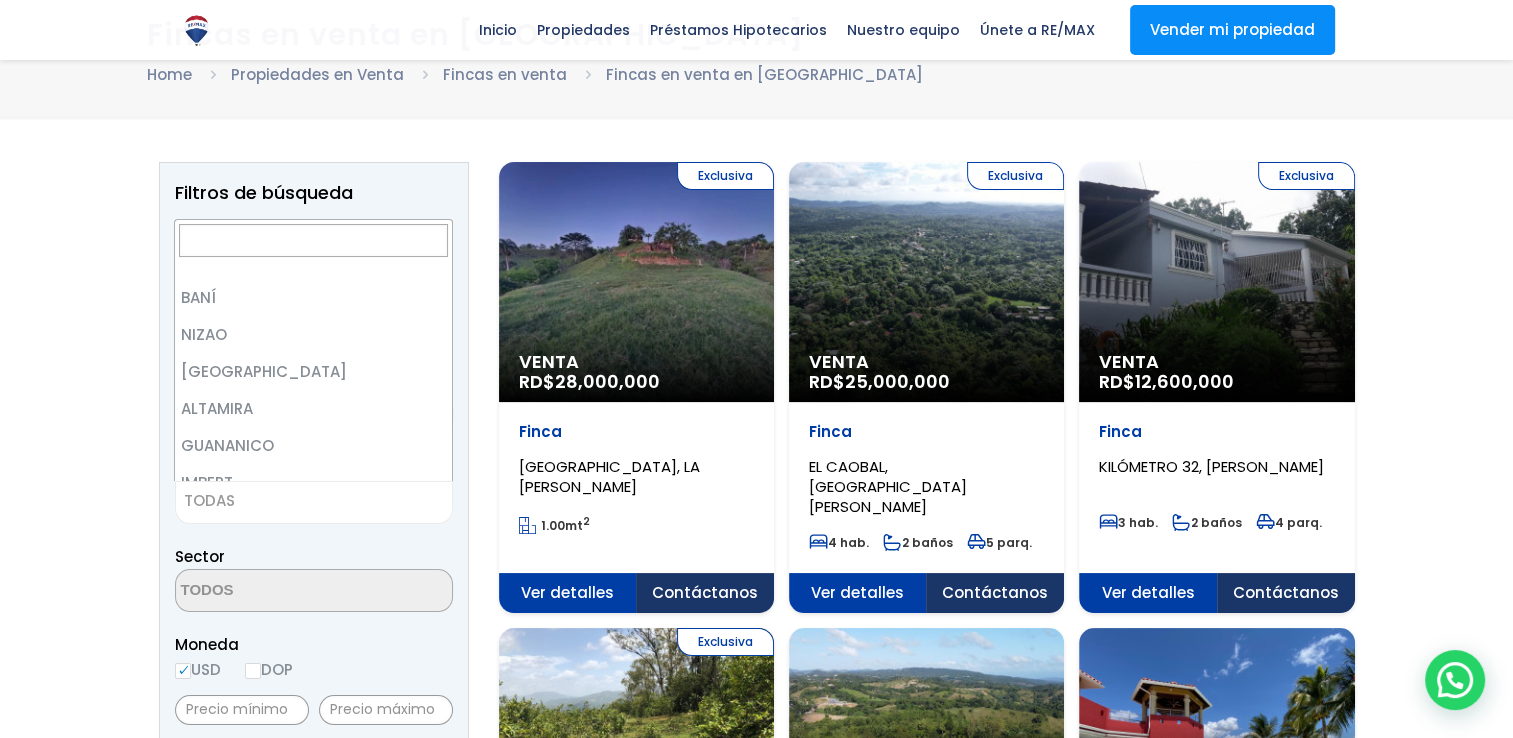 select on "87" 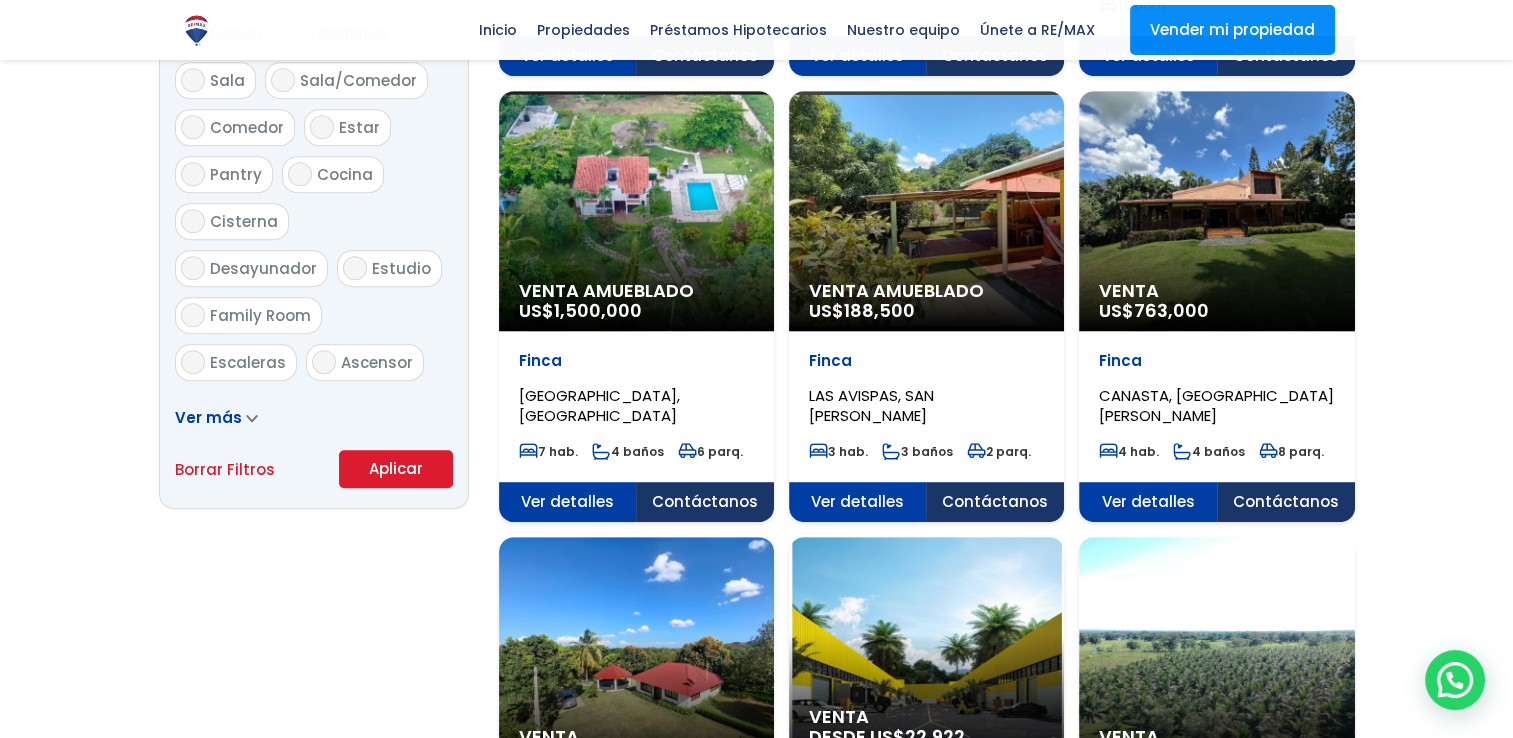 scroll, scrollTop: 1128, scrollLeft: 0, axis: vertical 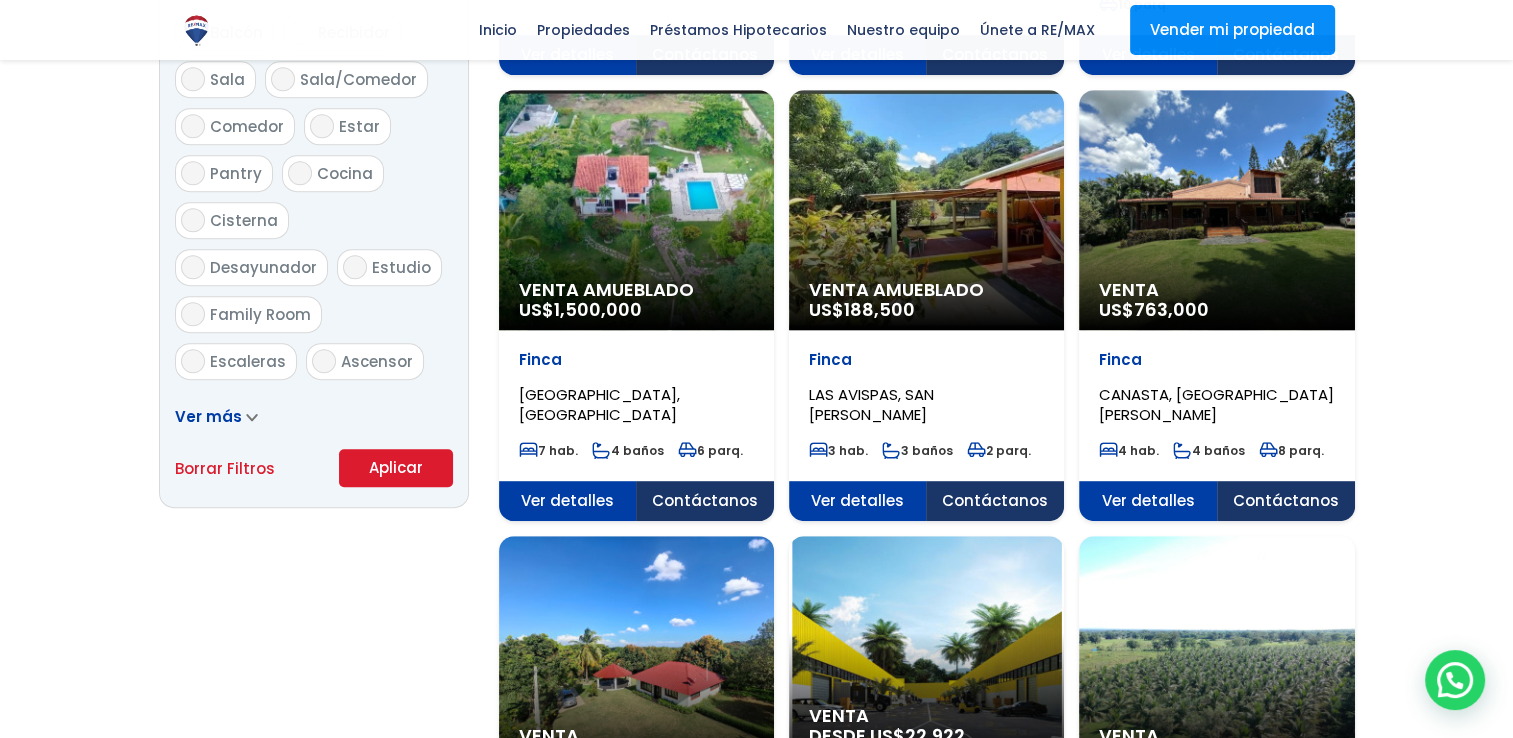 click on "Aplicar" at bounding box center [396, 468] 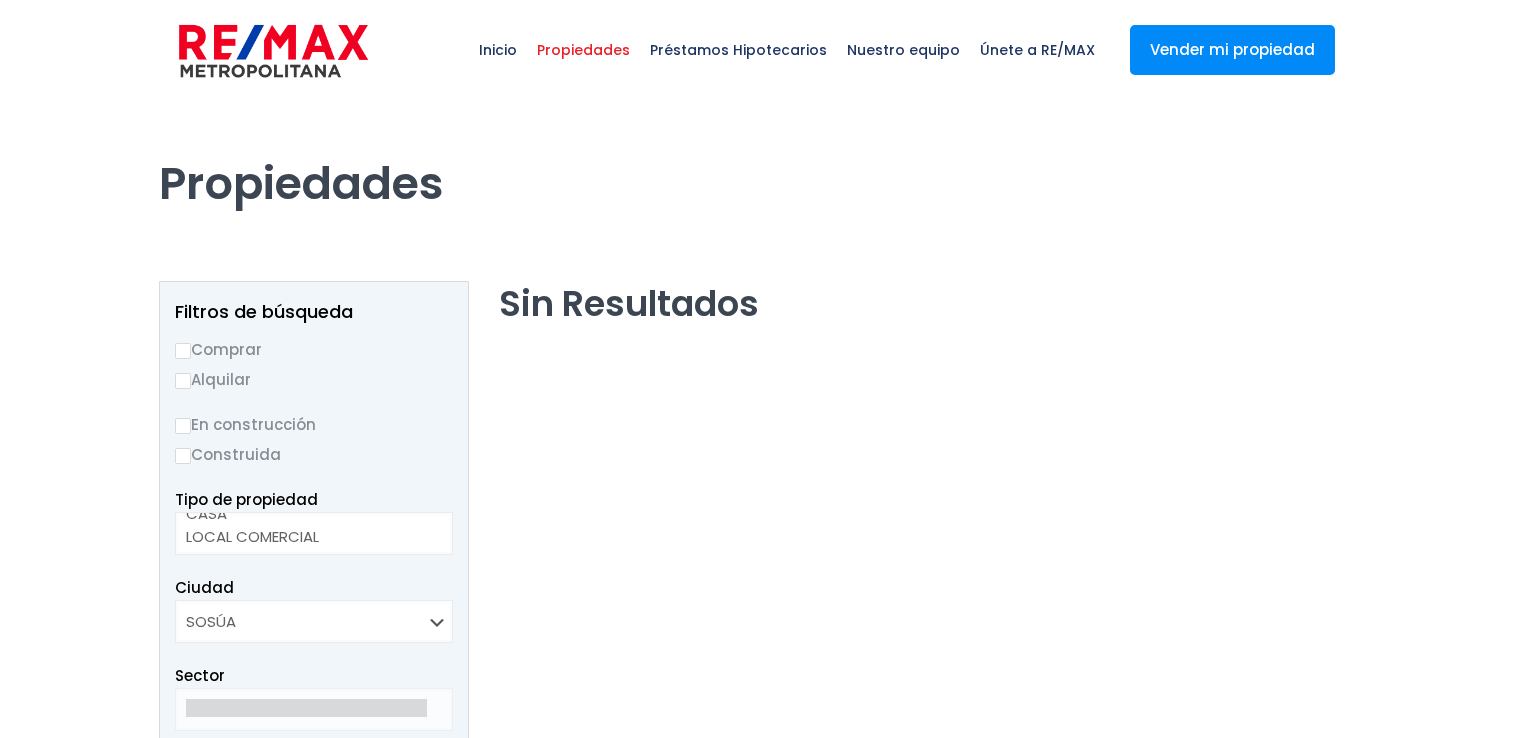 scroll, scrollTop: 0, scrollLeft: 0, axis: both 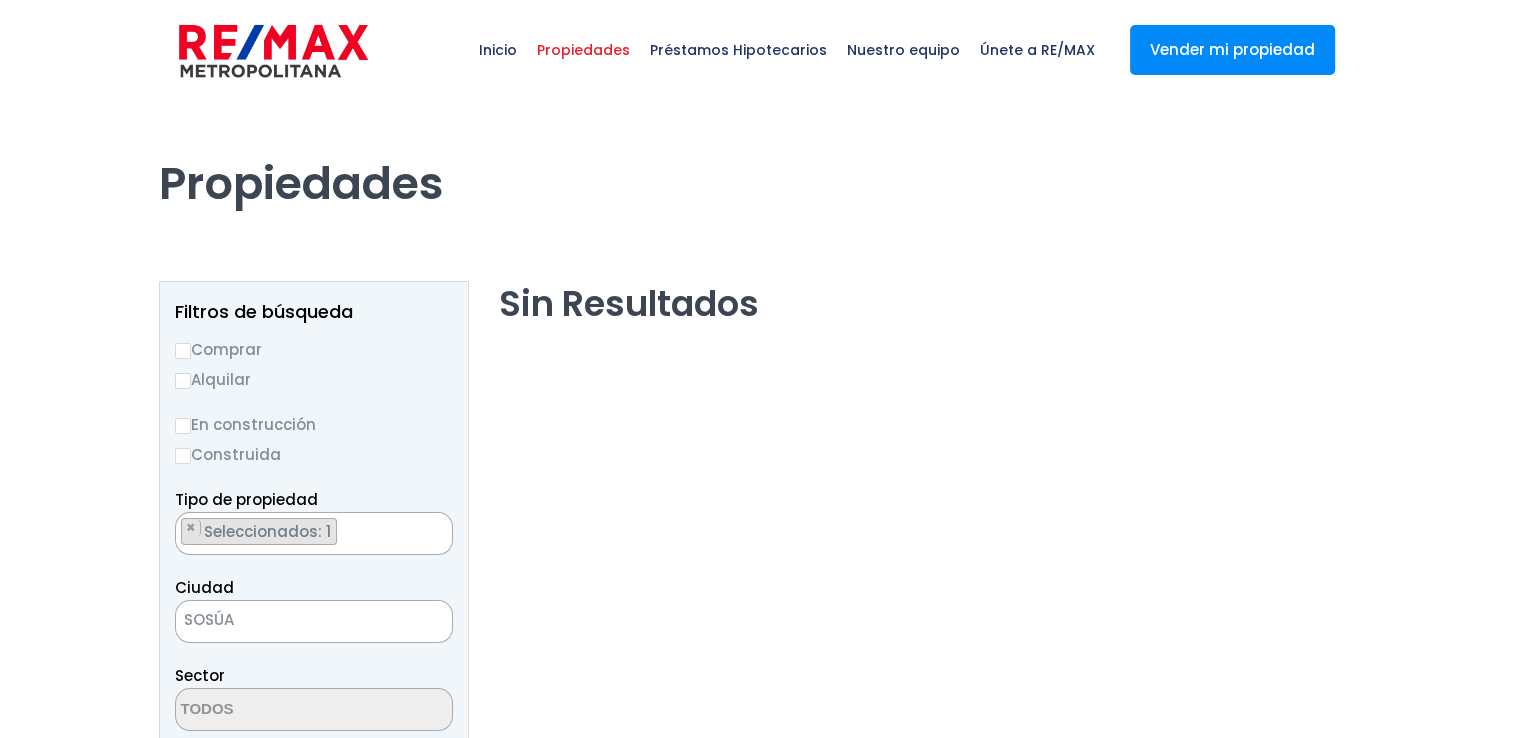 select 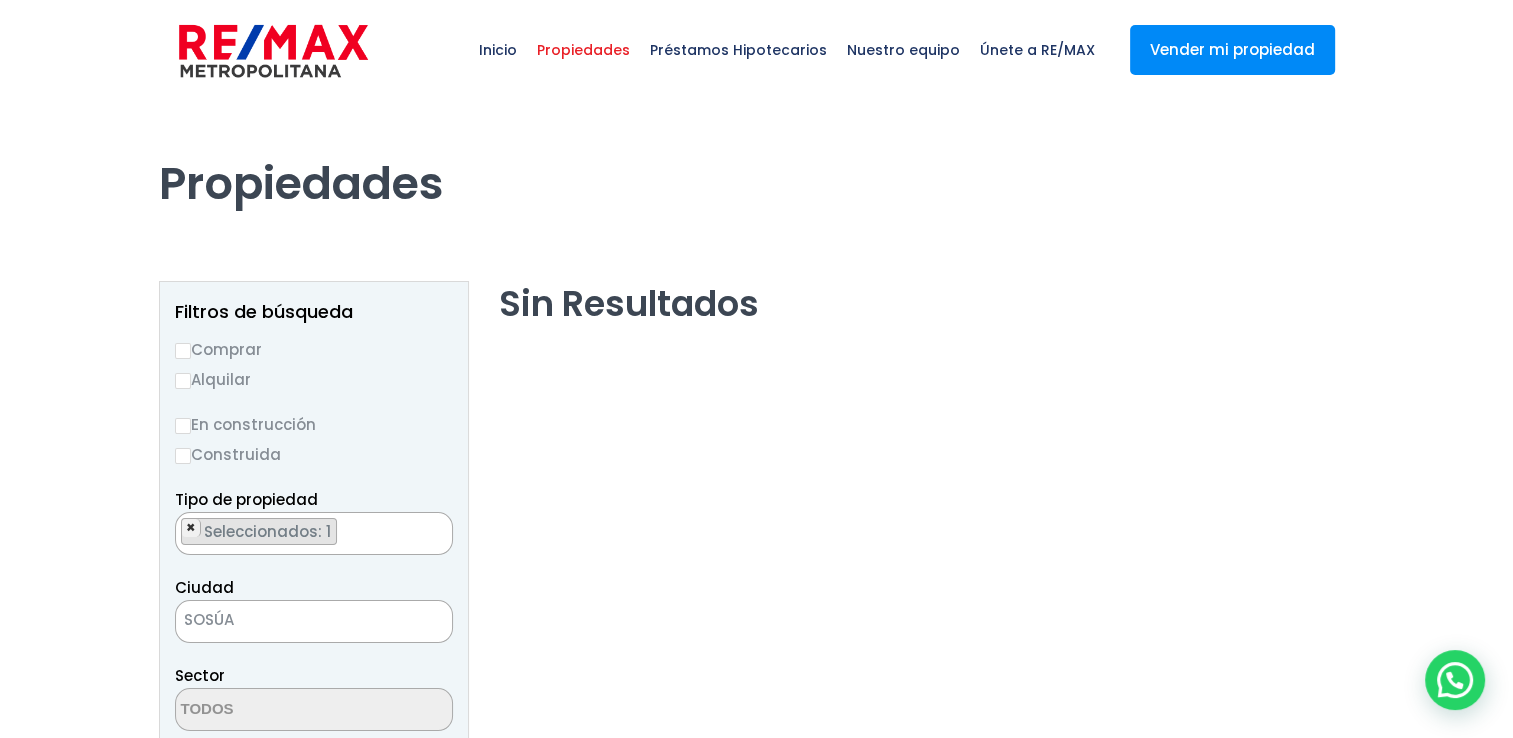 click on "×" at bounding box center [191, 528] 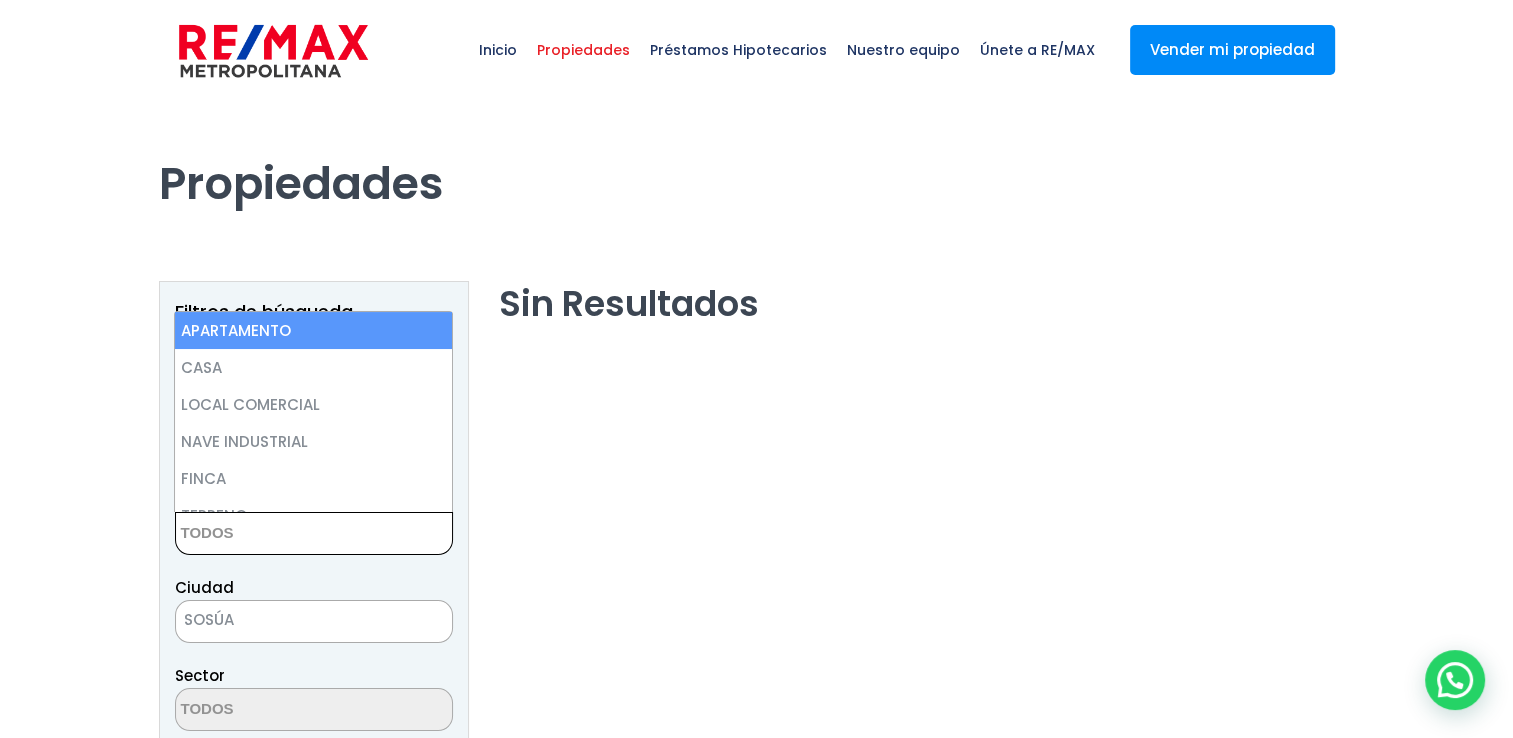 scroll, scrollTop: 92, scrollLeft: 0, axis: vertical 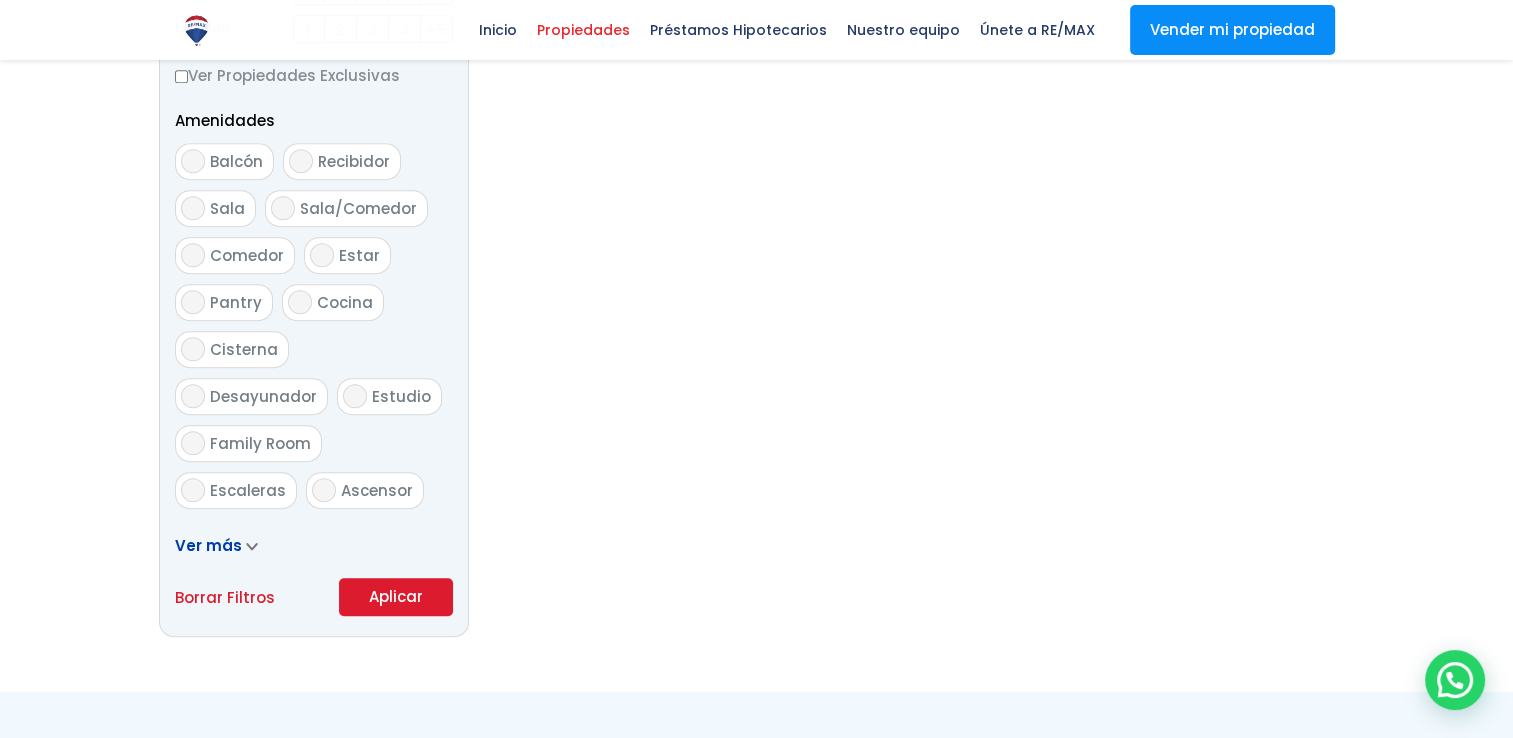 click on "Comprar
Alquilar
En construcción
Construida
Tipo de propiedad
APARTAMENTO
CASA
LOCAL COMERCIAL
NAVE INDUSTRIAL
FINCA
TERRENO
NEGOCIO
EDIFICIO
TURíSTICO
HOTEL
CASA O SOLAR
EDIFICIO O SOLAR
PROYECTO
PENTHOUSE
ESTACIóN DE COMBUSTIBLE
AZUA" at bounding box center (314, -26) 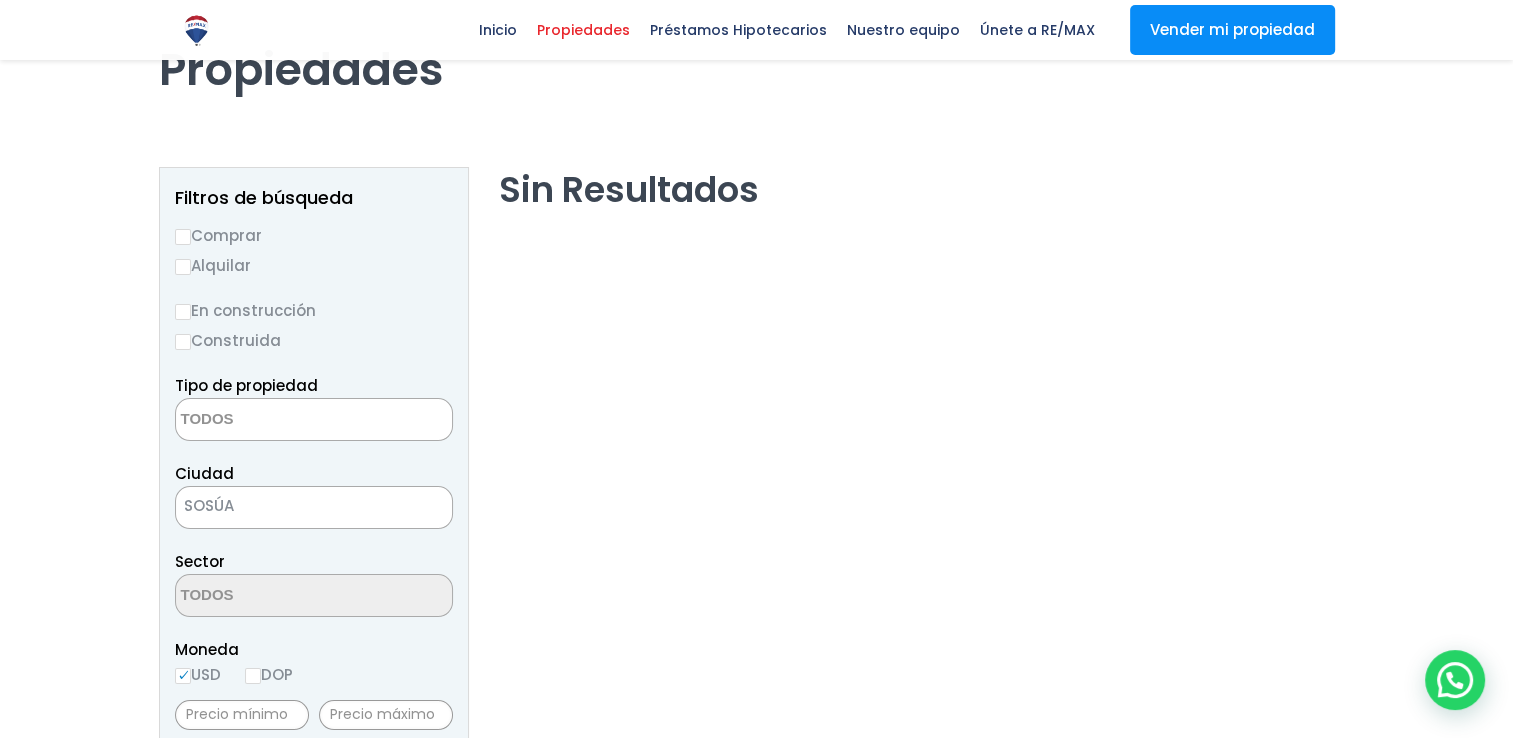 scroll, scrollTop: 102, scrollLeft: 0, axis: vertical 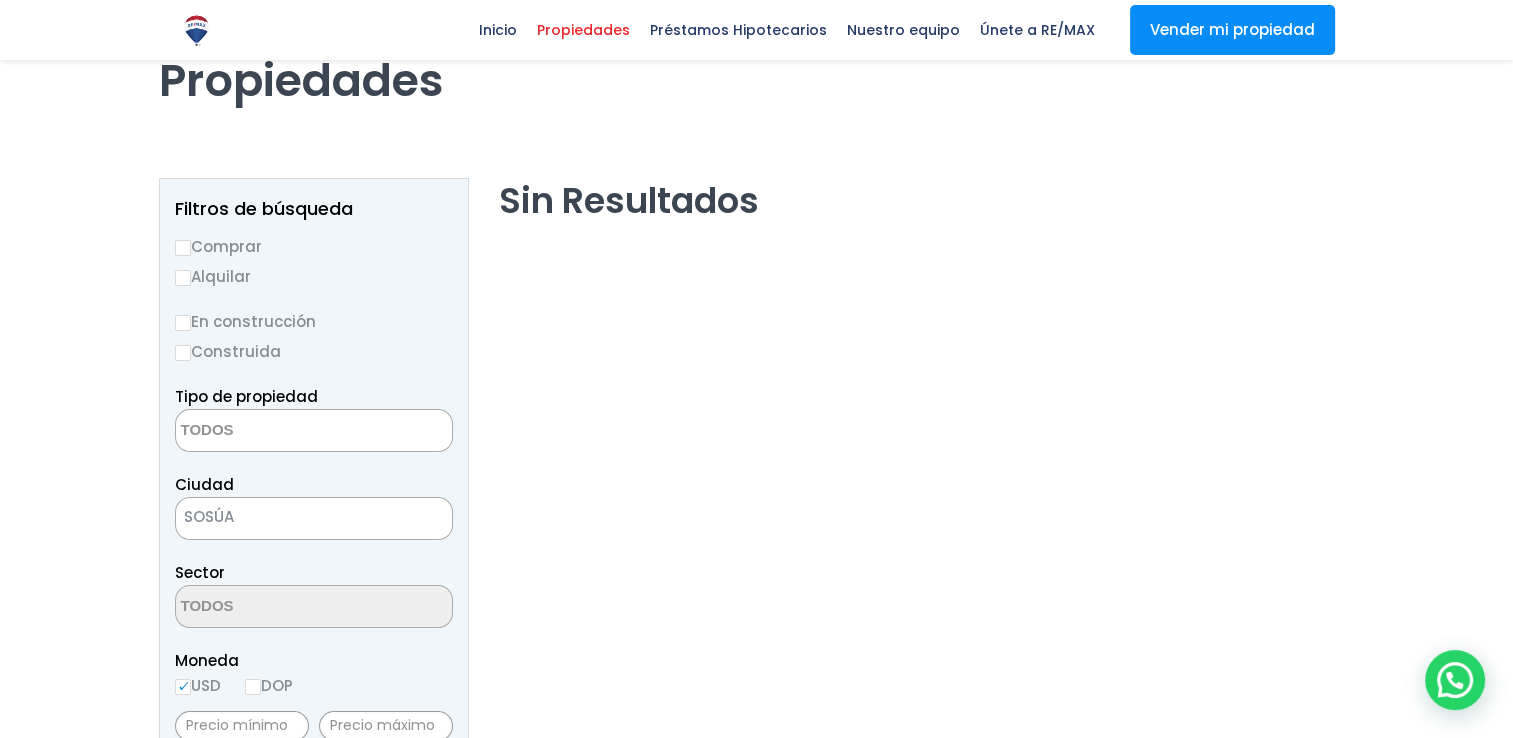 click on "Comprar" at bounding box center [183, 248] 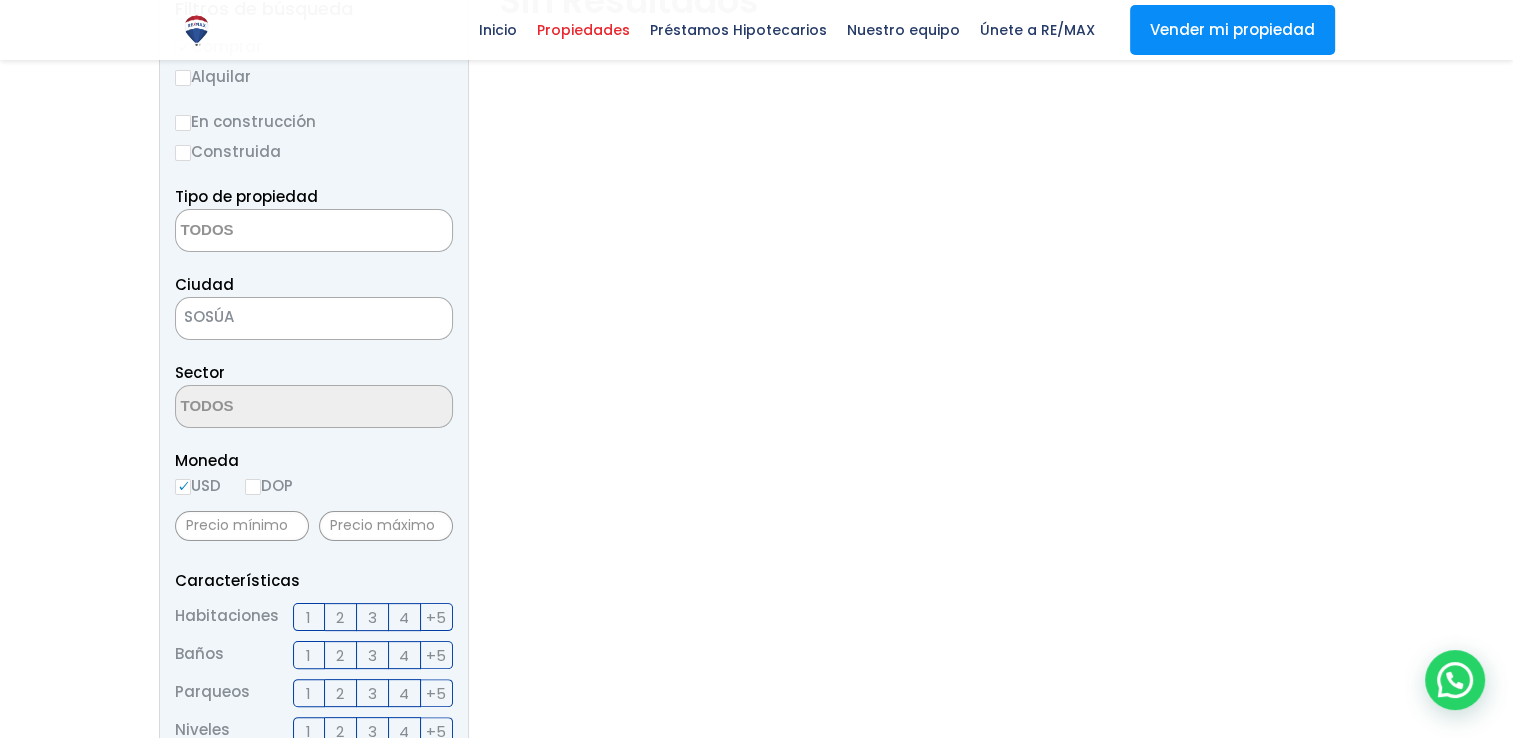scroll, scrollTop: 283, scrollLeft: 0, axis: vertical 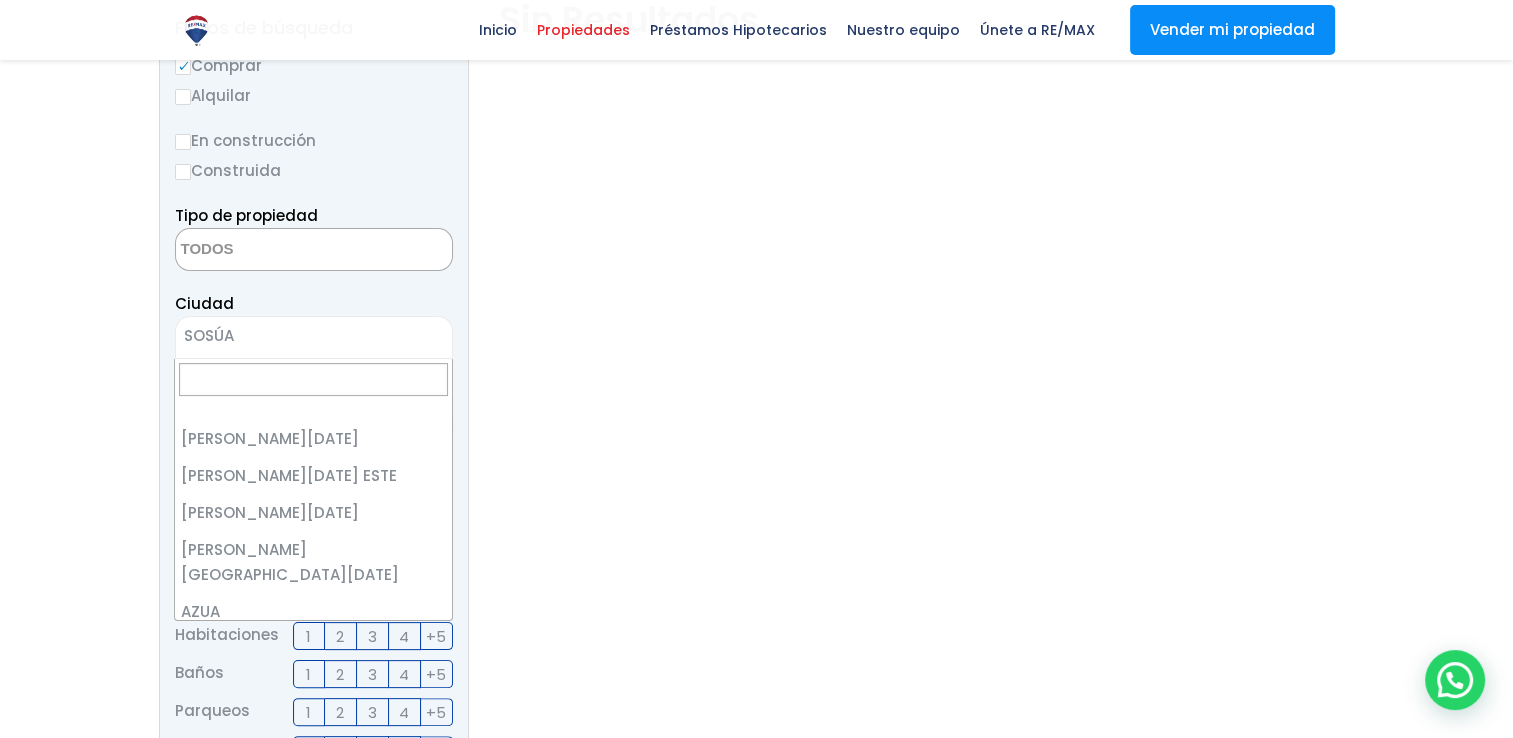 click on "SOSÚA" at bounding box center (289, 336) 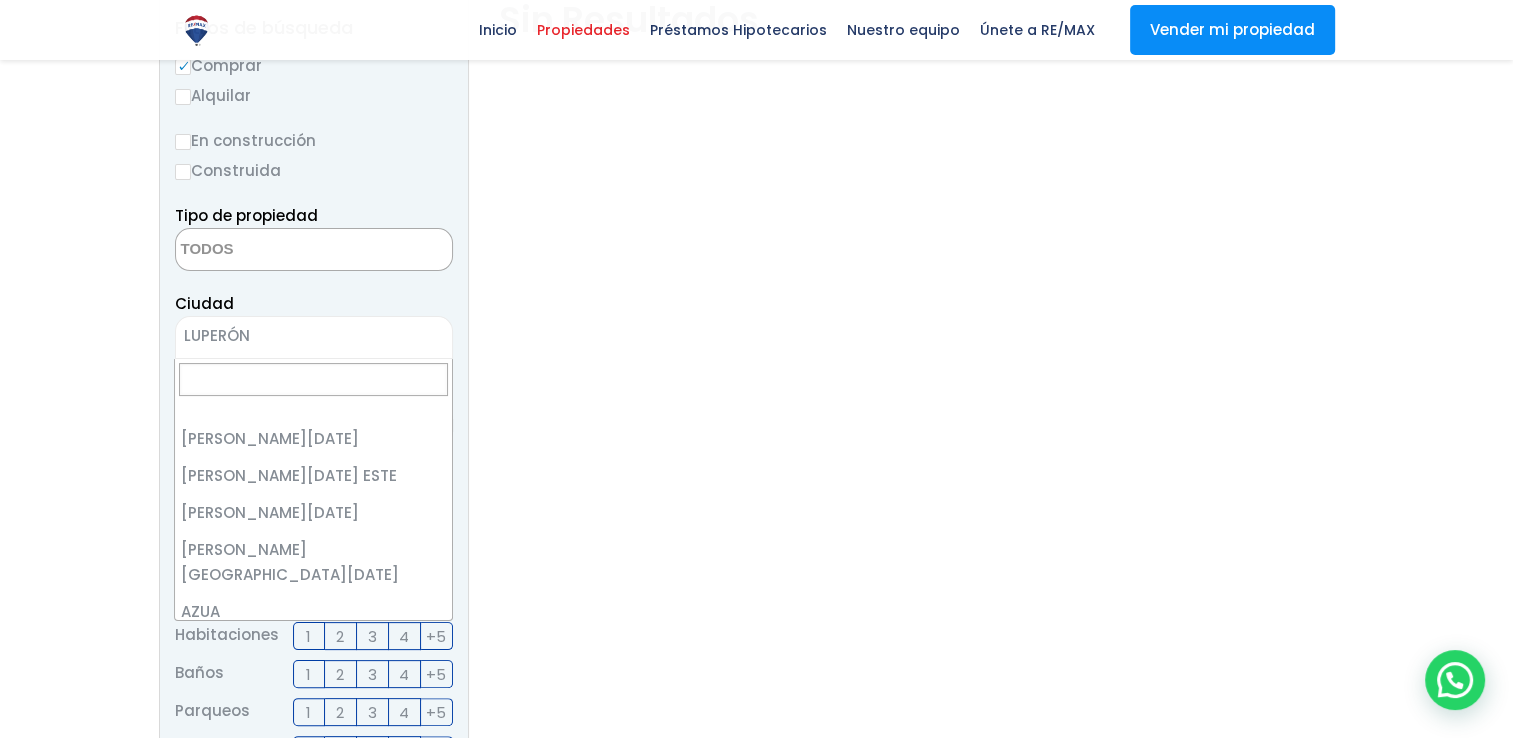scroll, scrollTop: 3219, scrollLeft: 0, axis: vertical 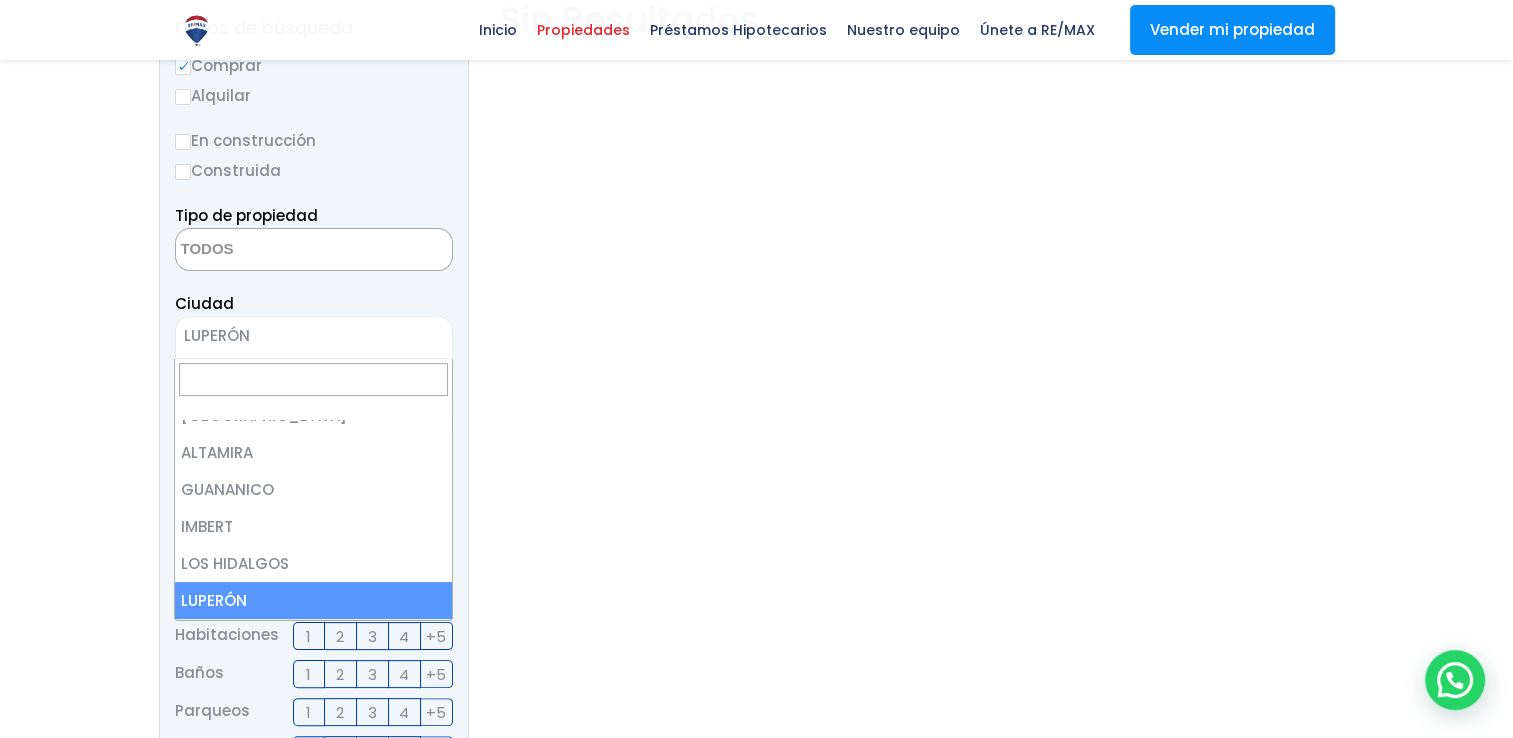 click on "× LUPERÓN" at bounding box center [314, 337] 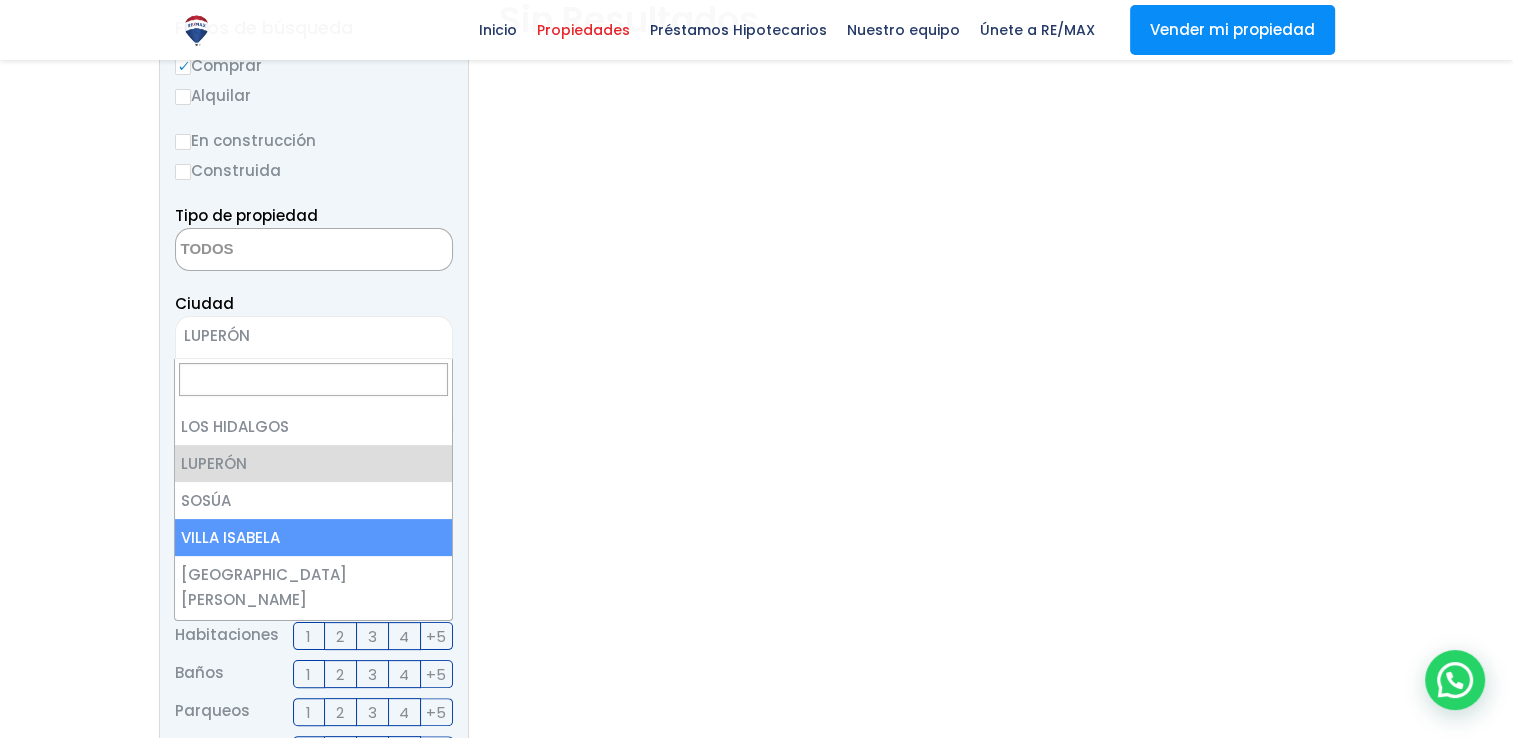 scroll, scrollTop: 3393, scrollLeft: 0, axis: vertical 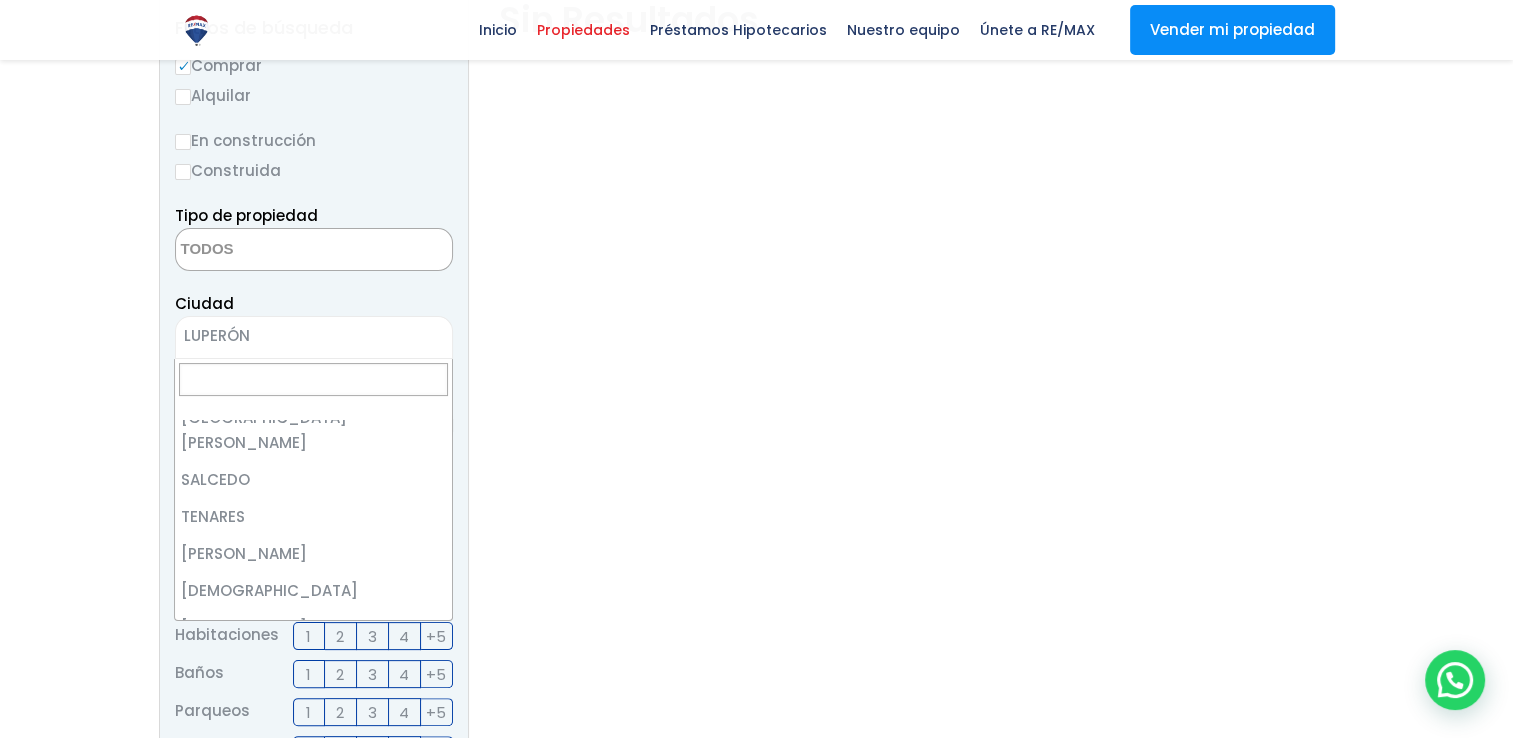 select on "95" 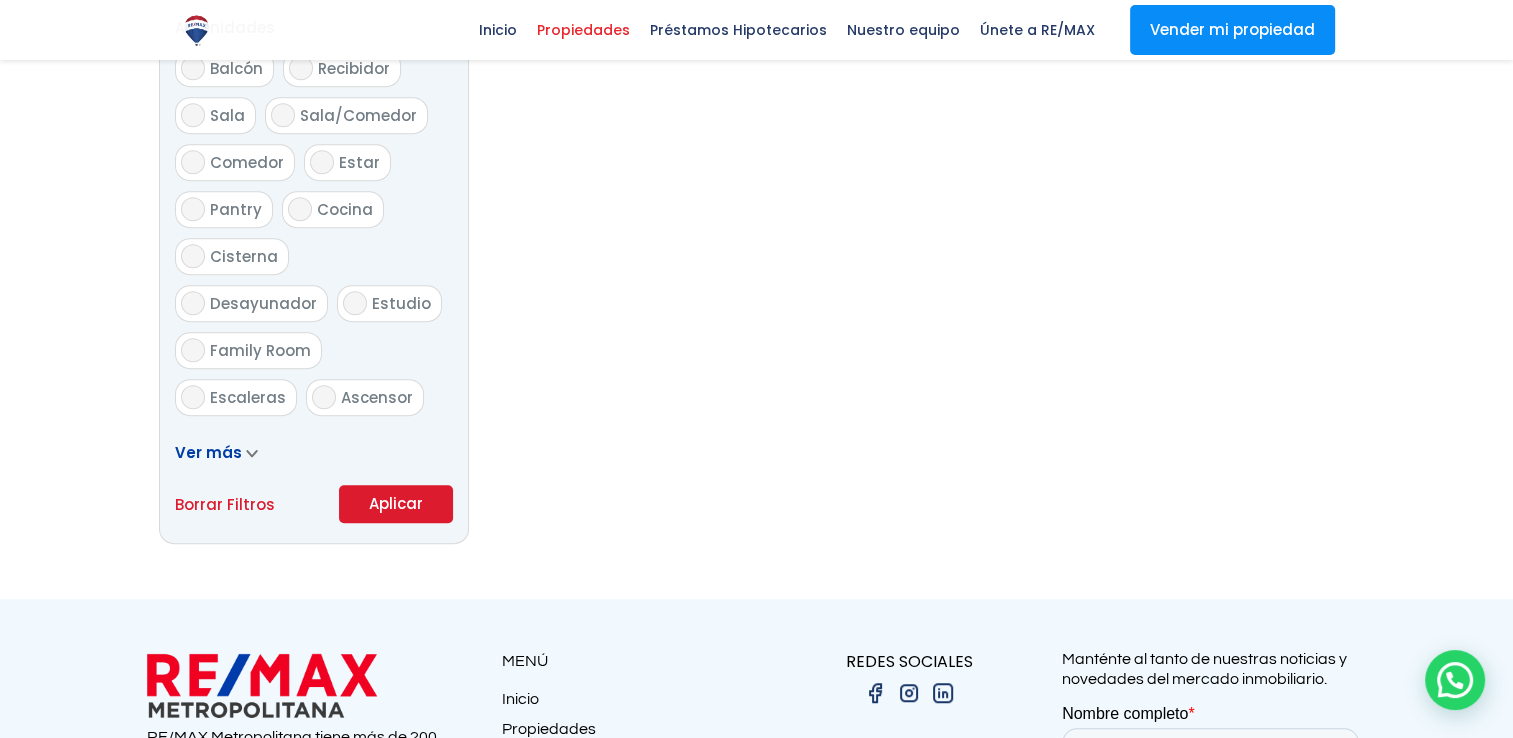 scroll, scrollTop: 1104, scrollLeft: 0, axis: vertical 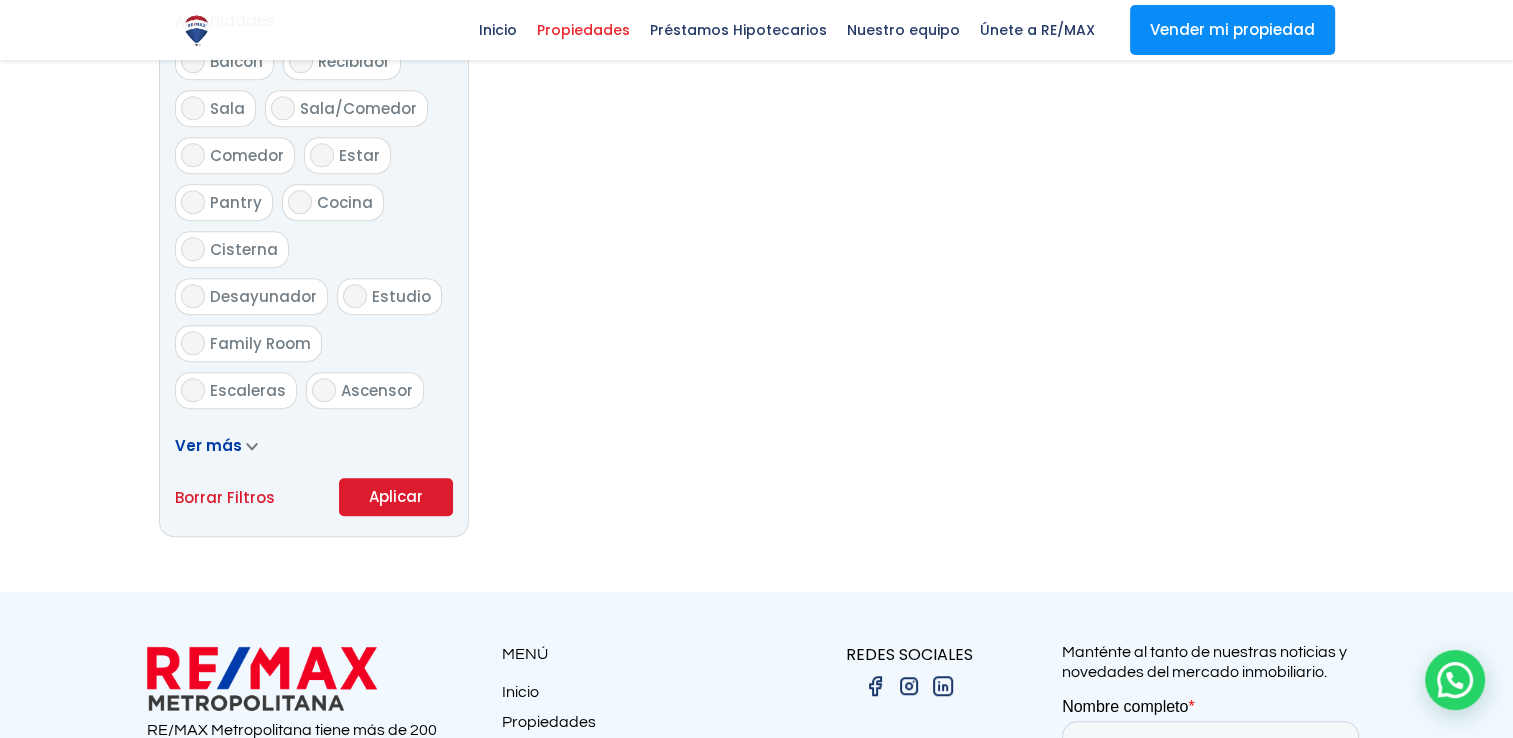 click on "Aplicar" at bounding box center [396, 497] 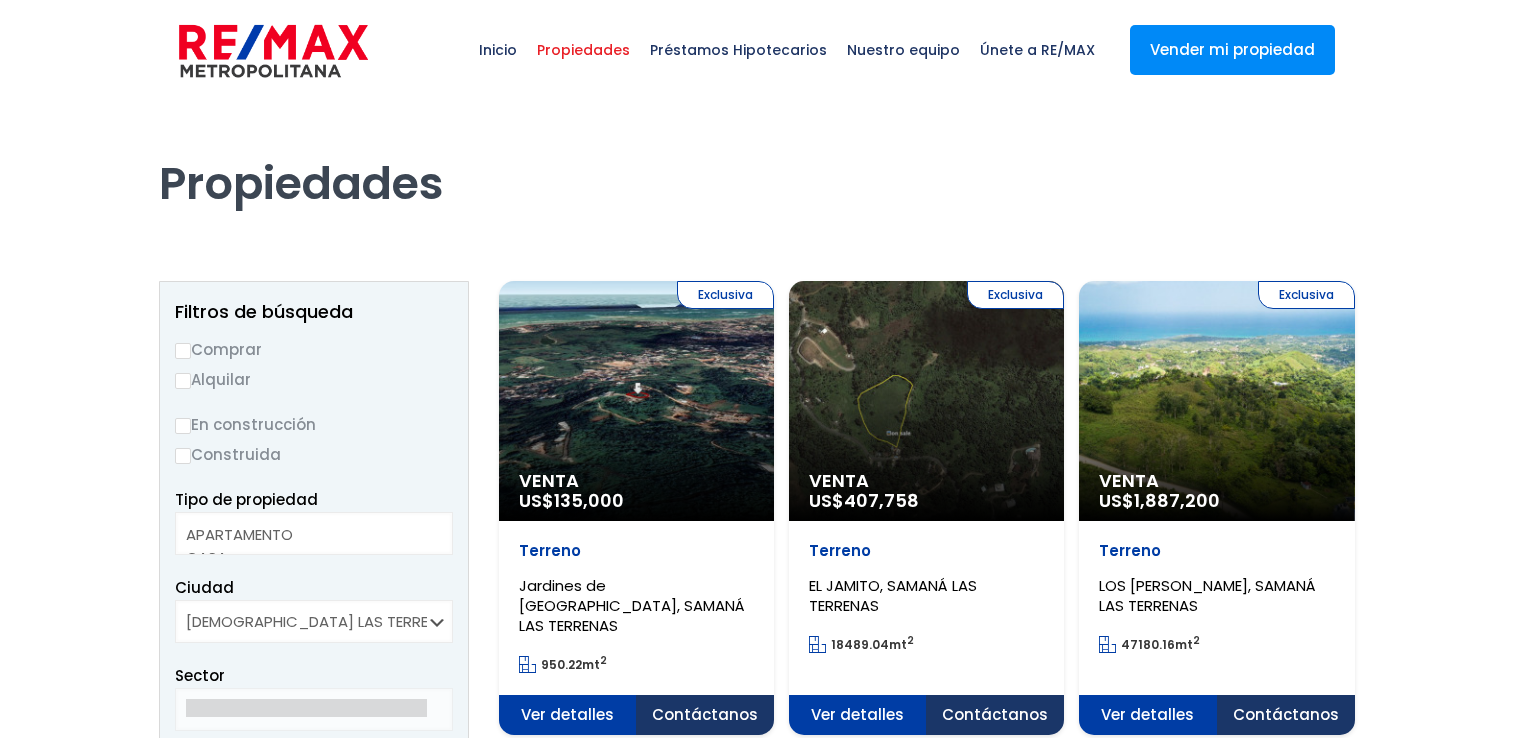 select 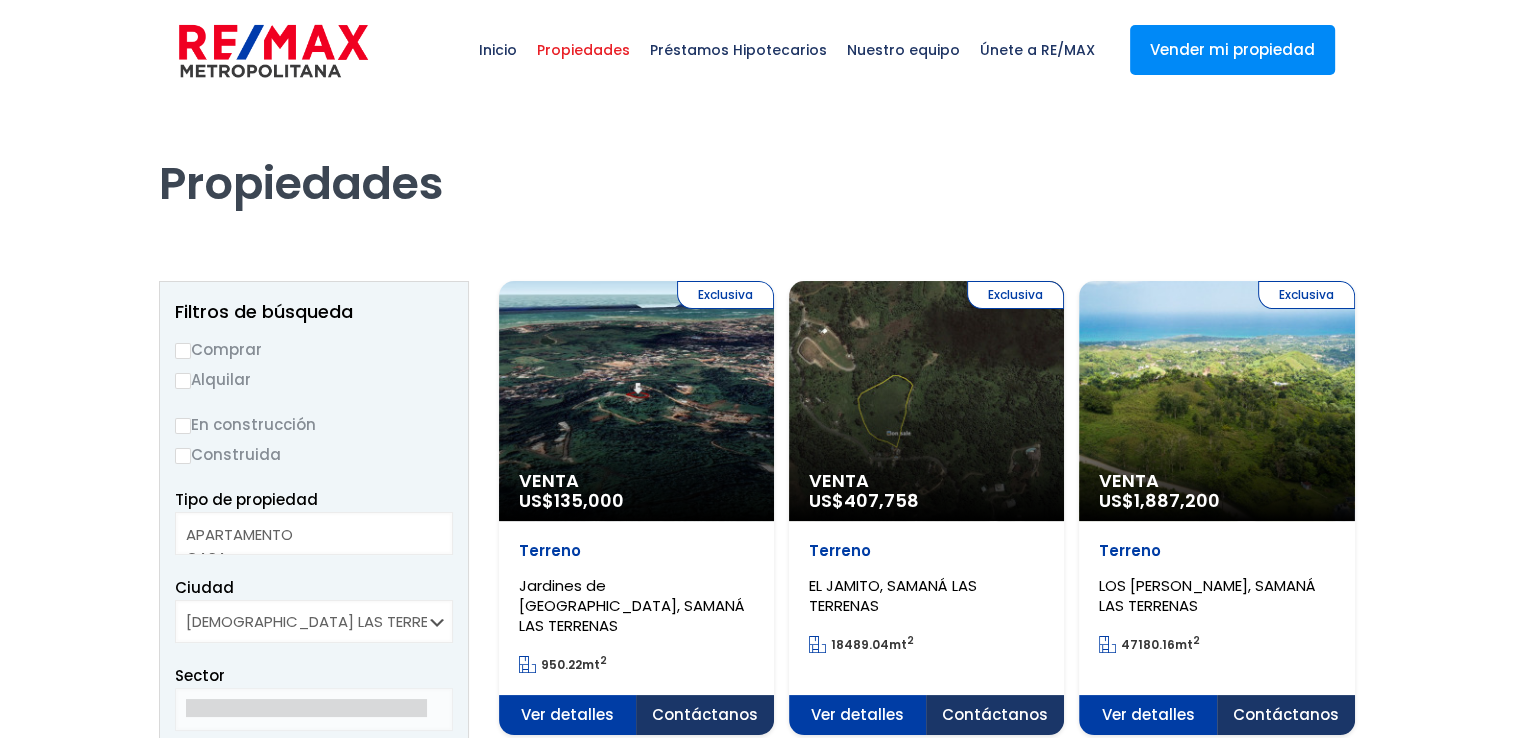 scroll, scrollTop: 0, scrollLeft: 0, axis: both 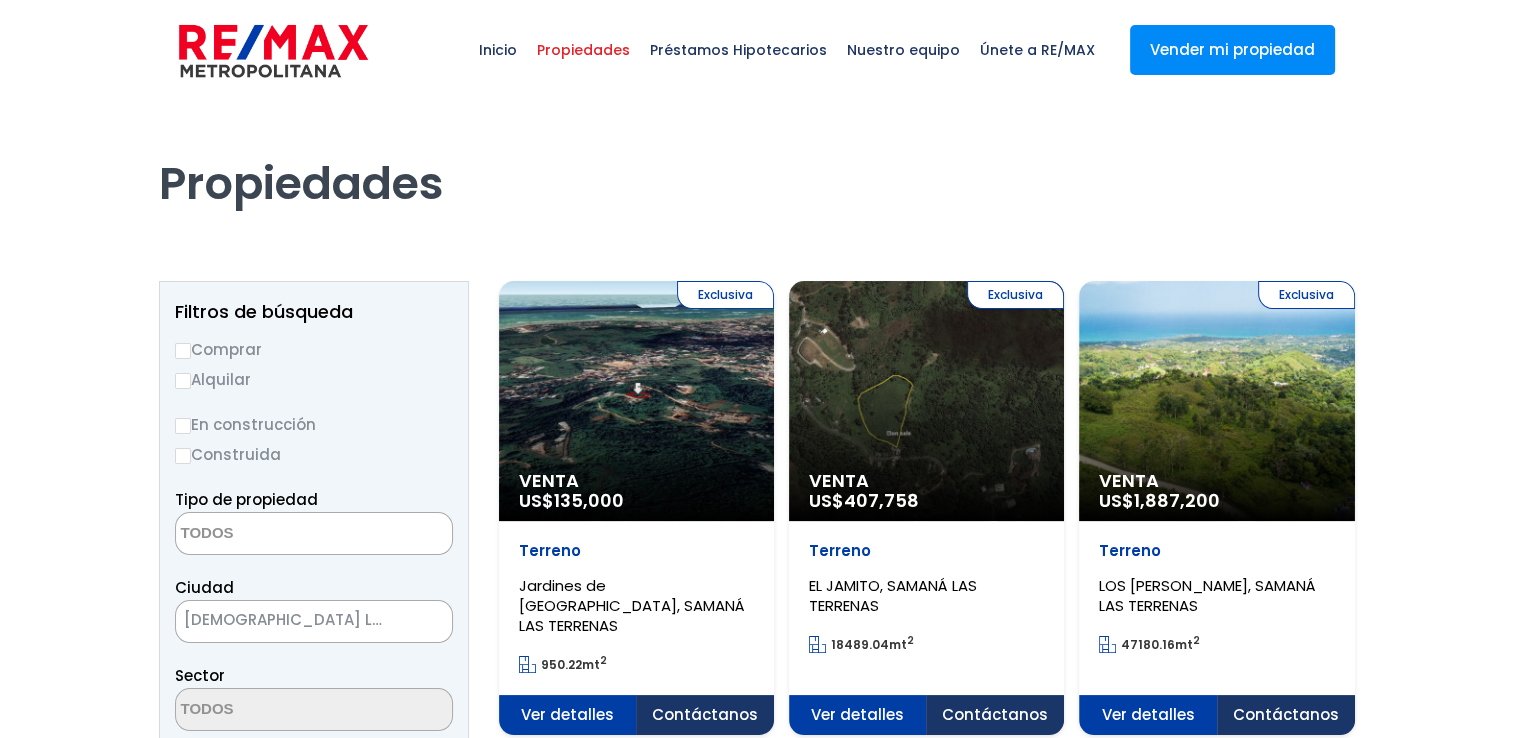 select 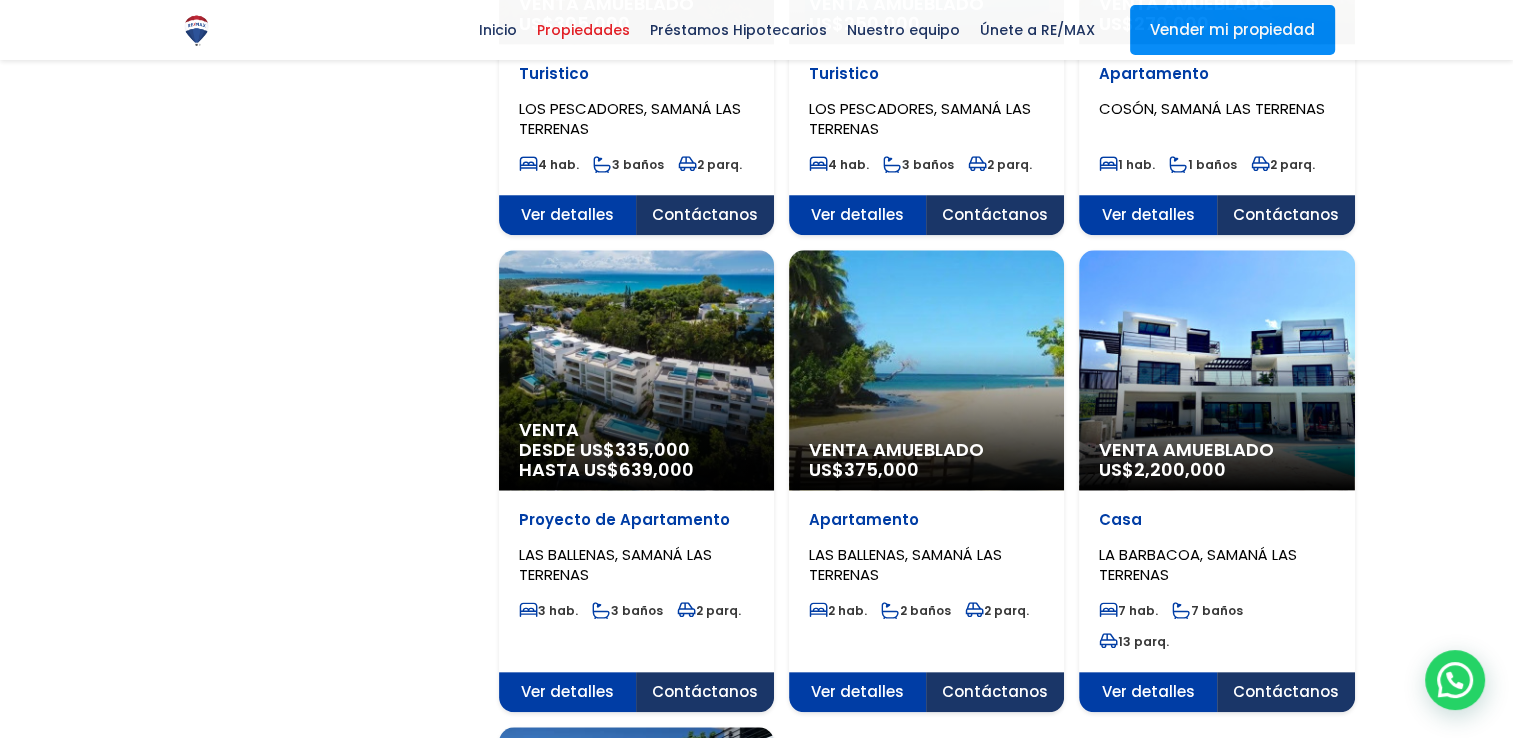 scroll, scrollTop: 1879, scrollLeft: 0, axis: vertical 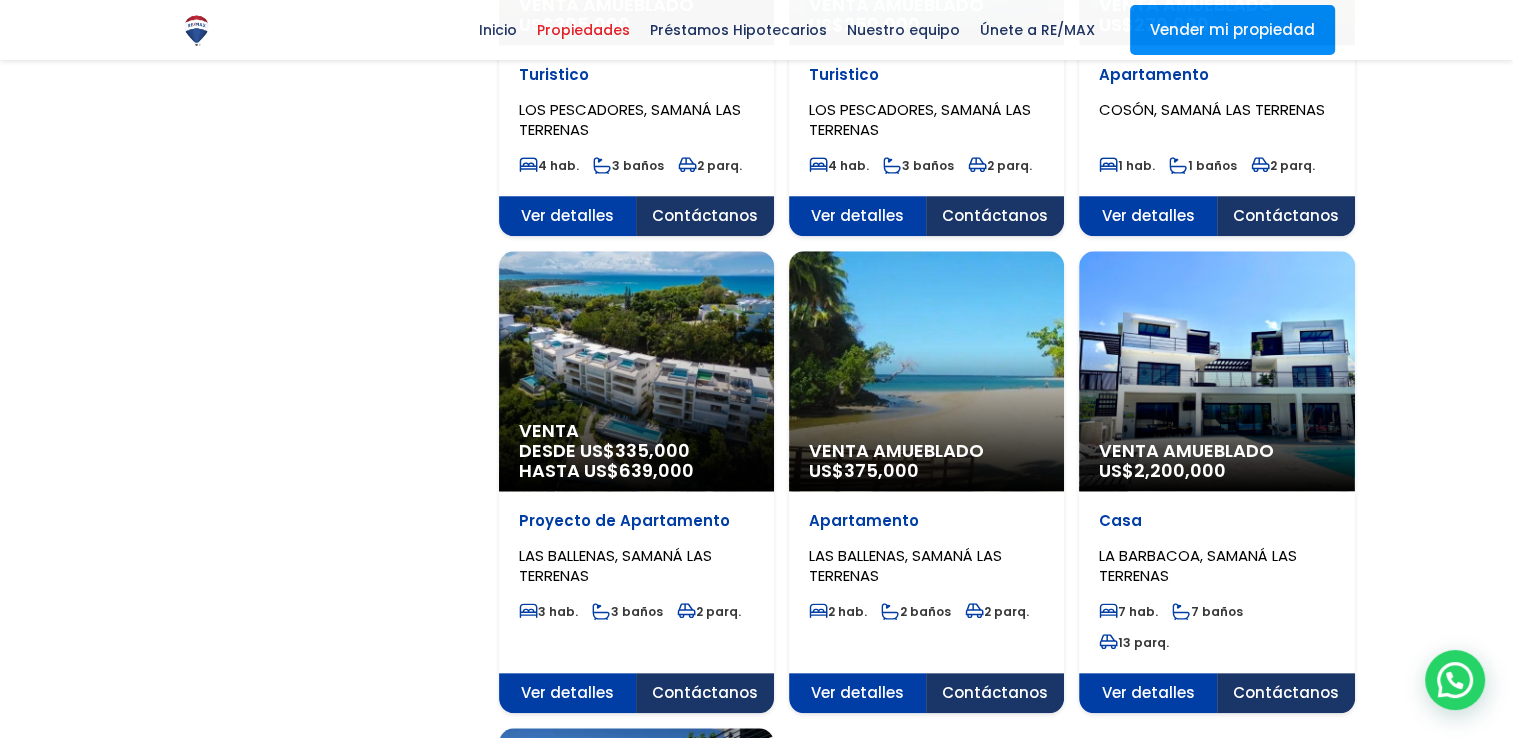 click on "Venta Amueblado" at bounding box center [636, -1399] 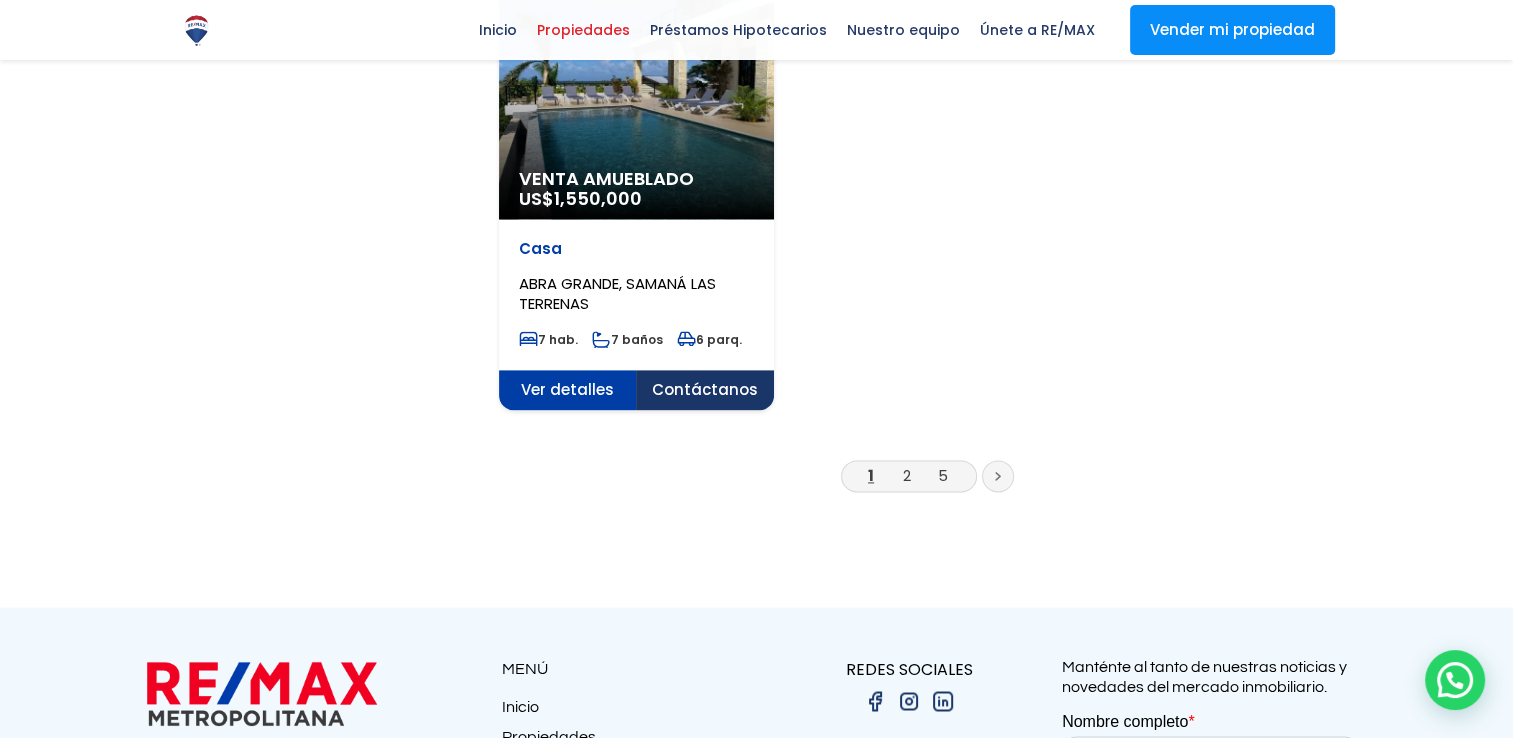 scroll, scrollTop: 2638, scrollLeft: 0, axis: vertical 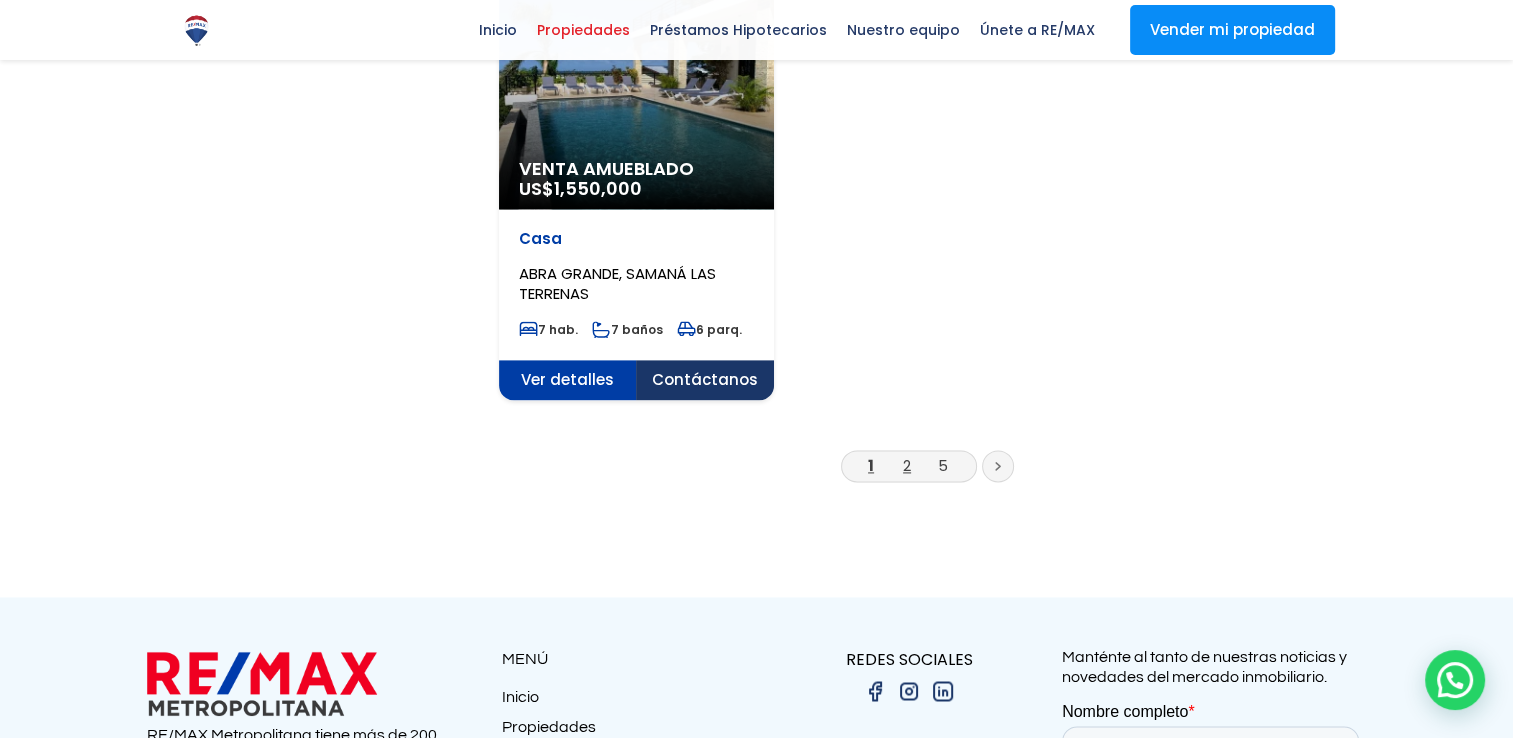 click on "2" at bounding box center (907, 465) 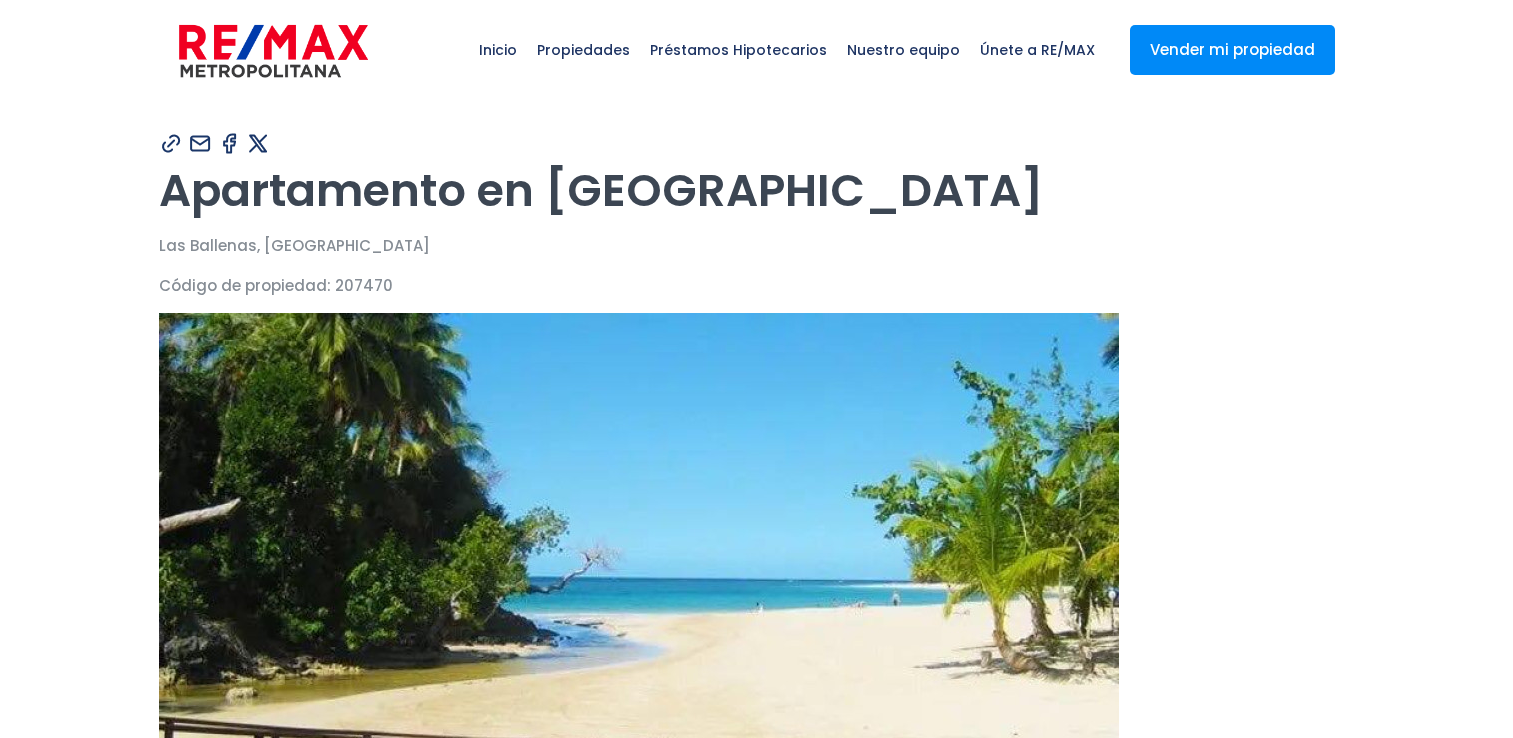 scroll, scrollTop: 0, scrollLeft: 0, axis: both 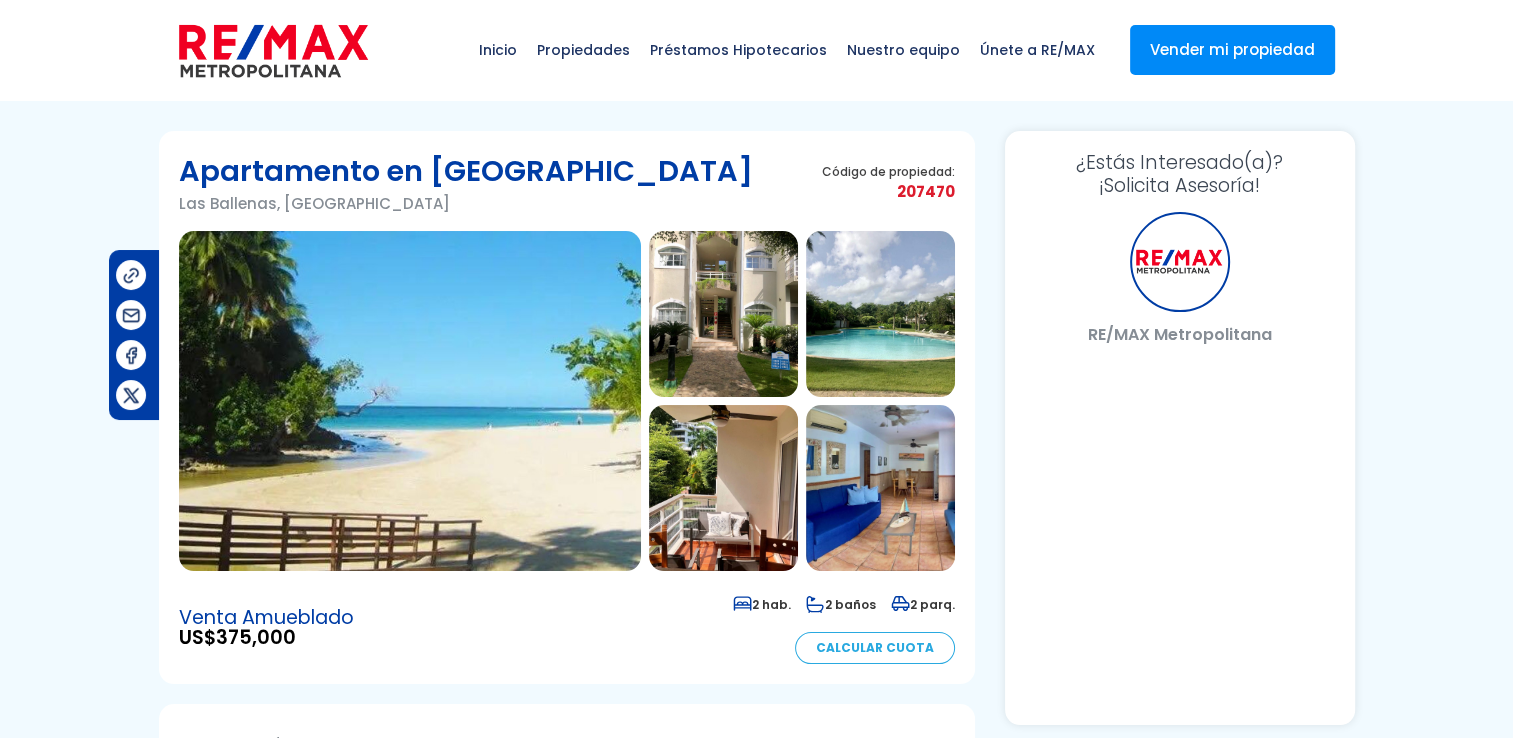 select on "US" 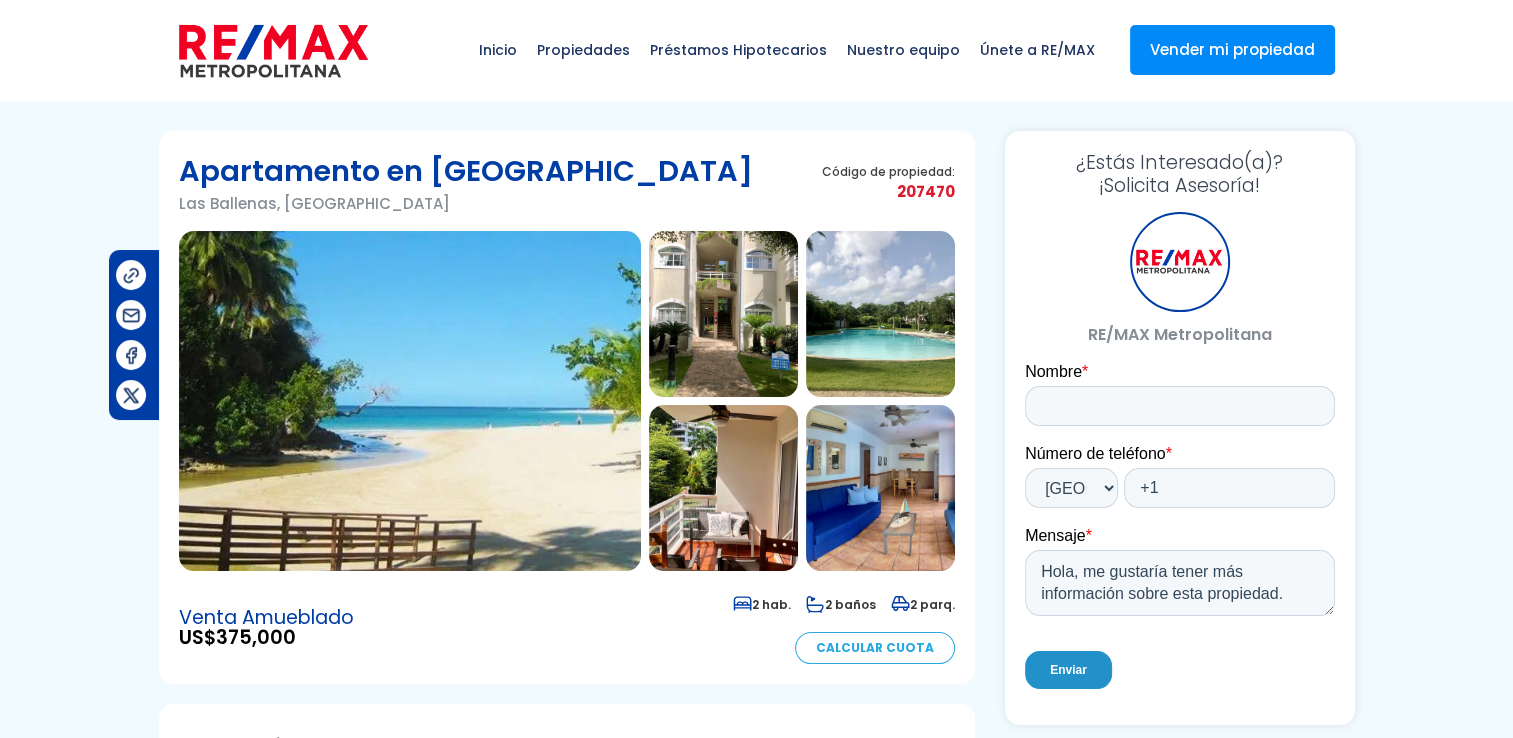 scroll, scrollTop: 0, scrollLeft: 0, axis: both 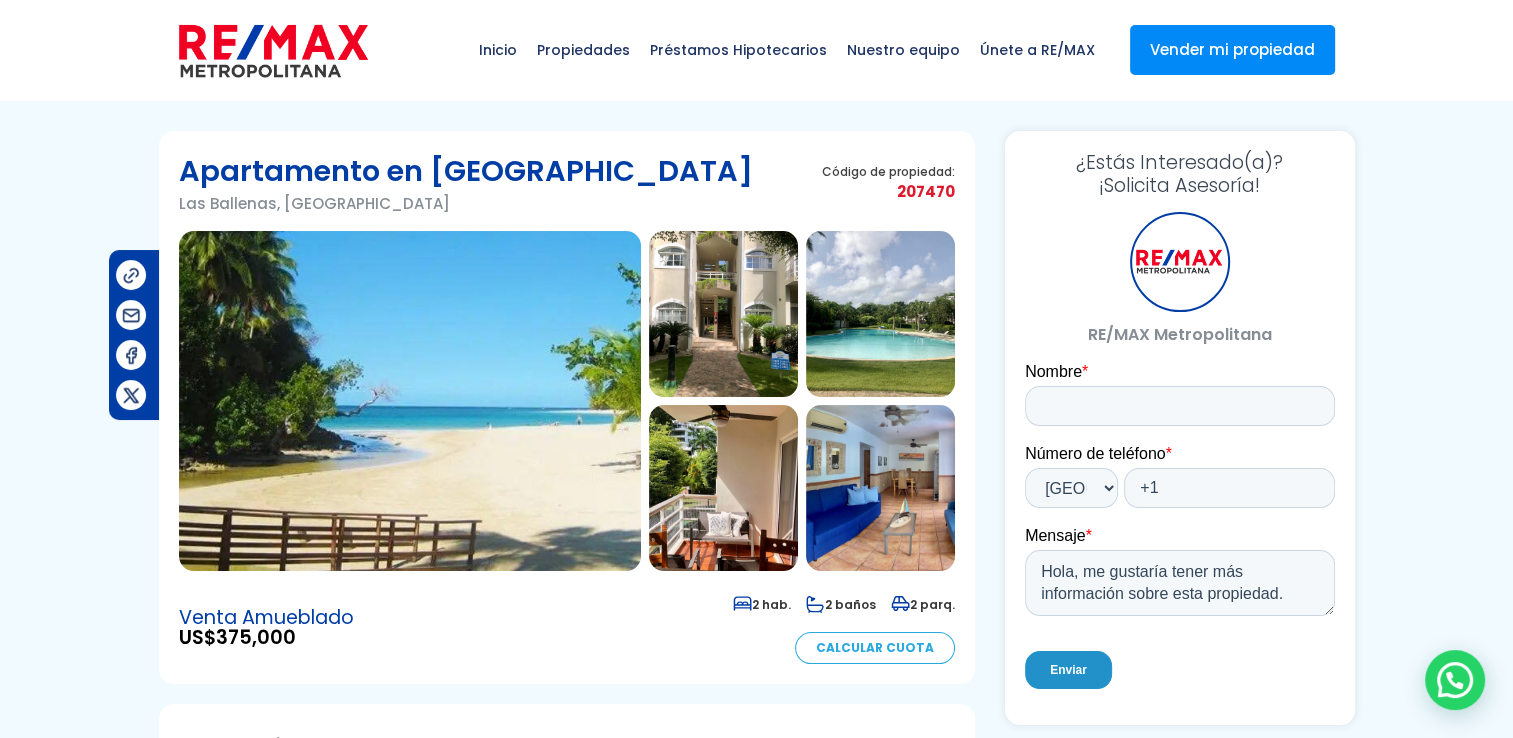 click at bounding box center [723, 314] 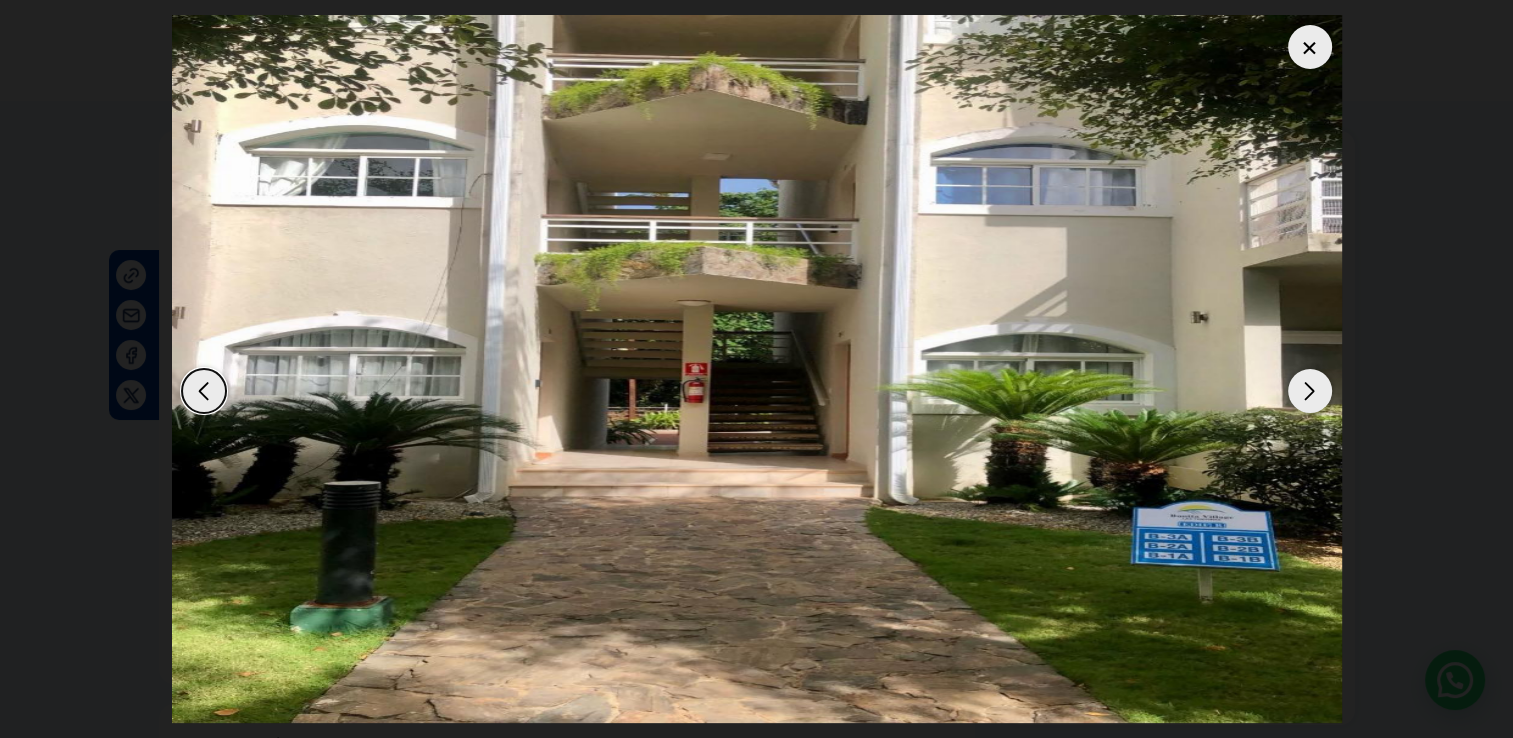 click at bounding box center (1310, 391) 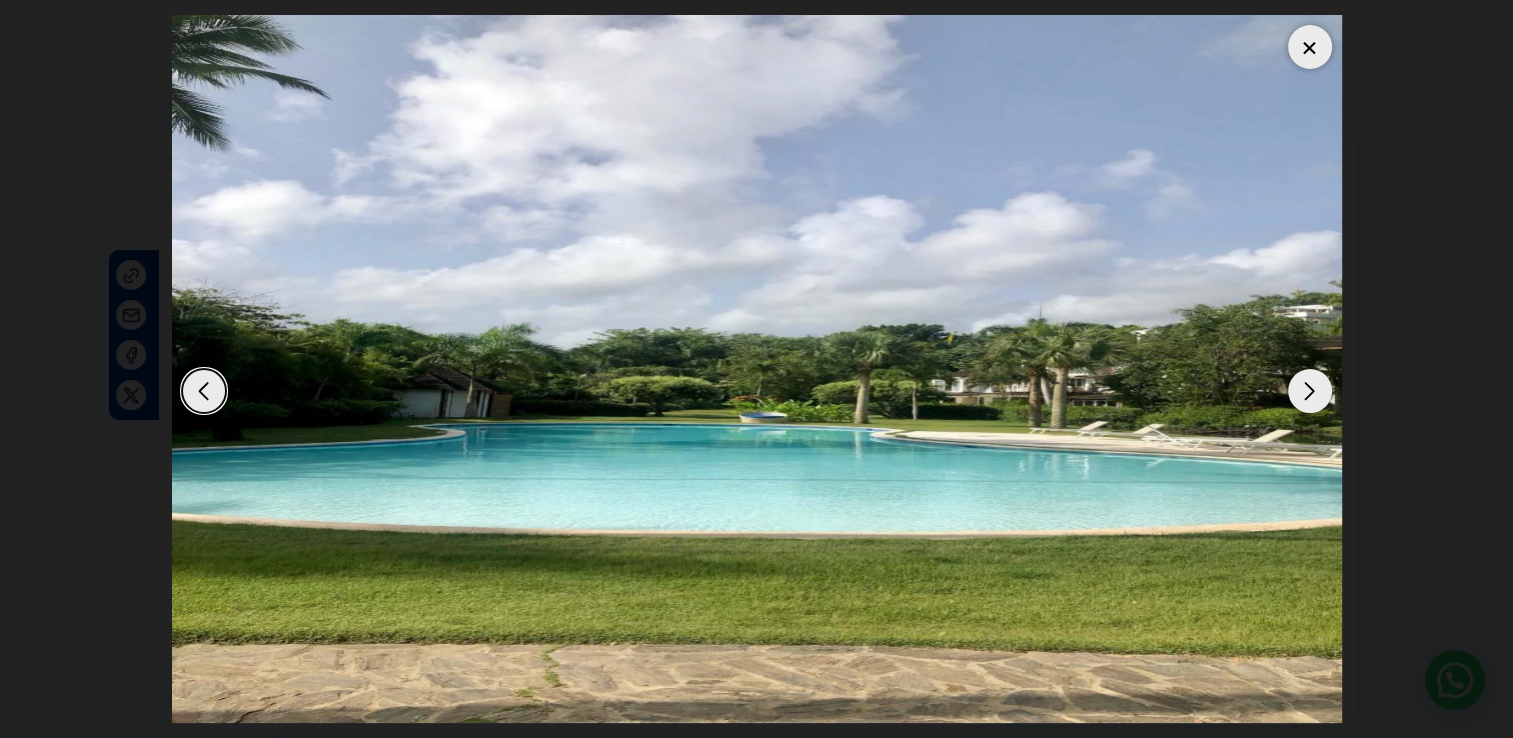 click at bounding box center [1310, 391] 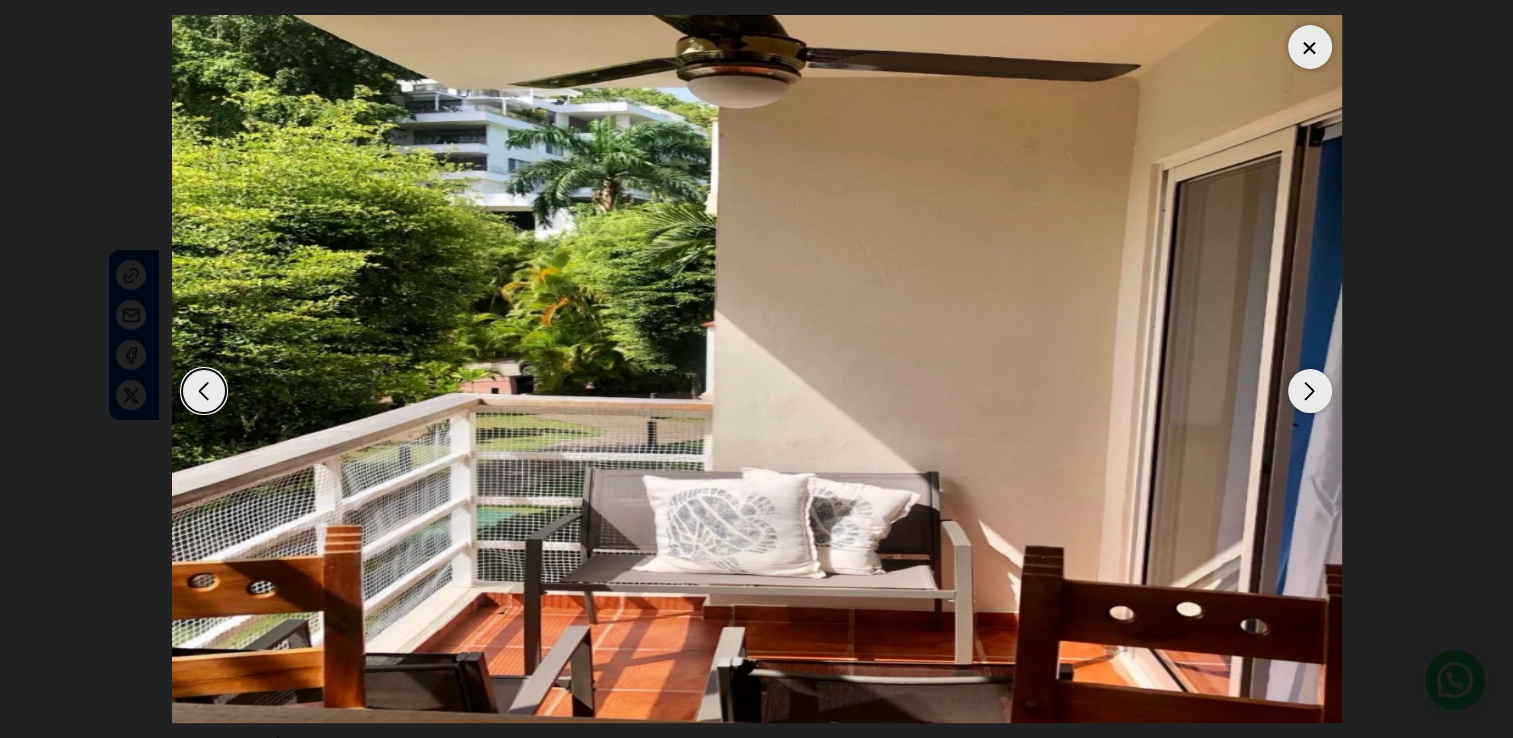 click at bounding box center (1310, 391) 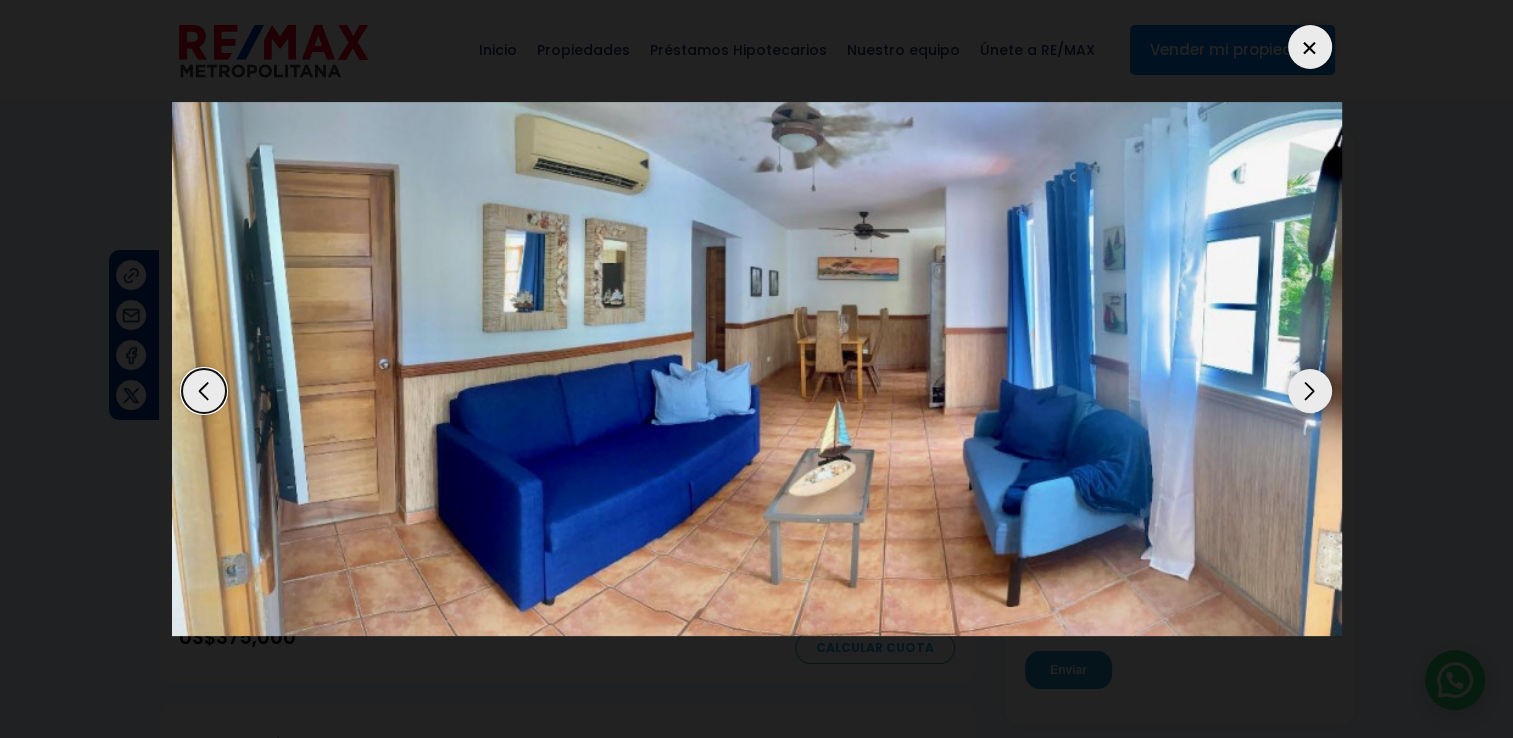 click at bounding box center (1310, 391) 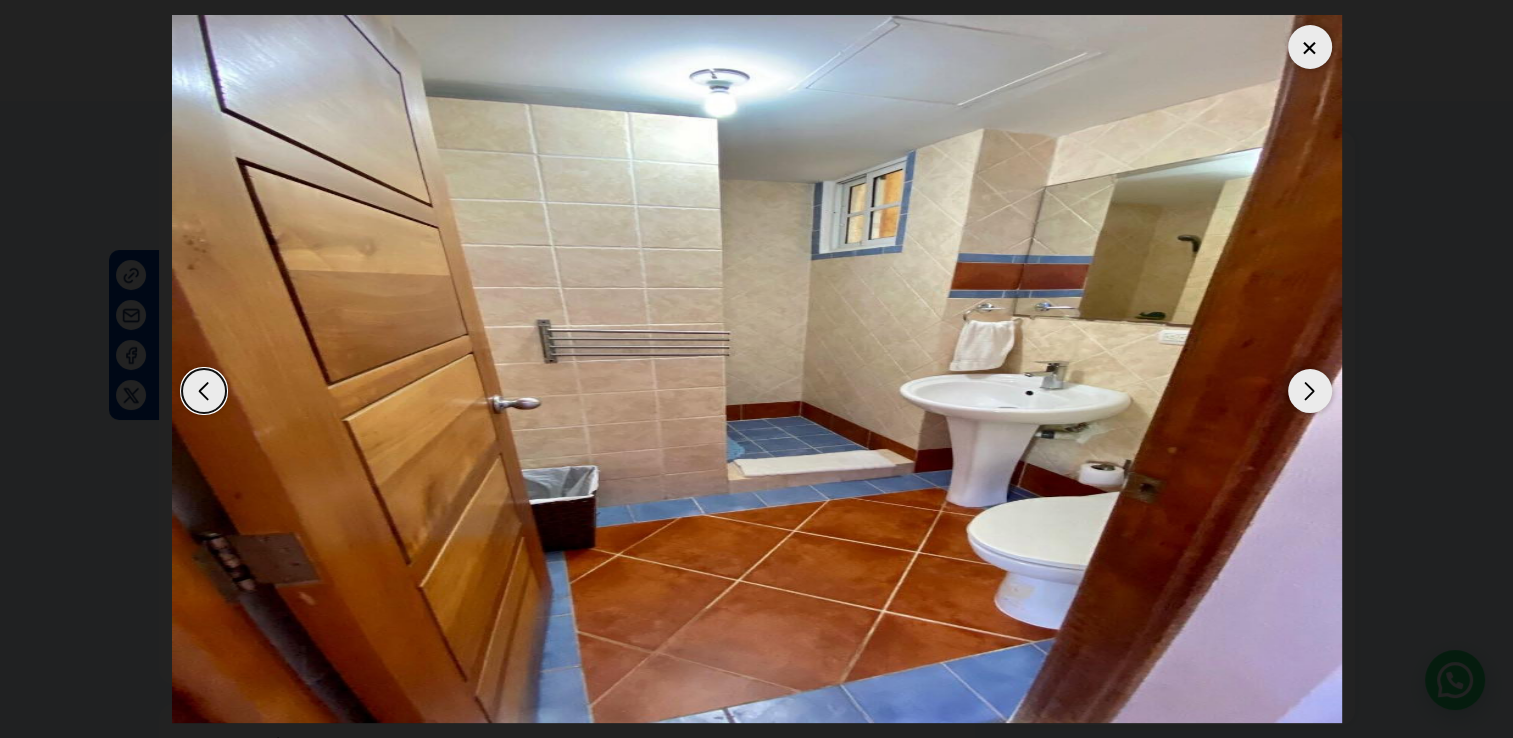 click at bounding box center (1310, 391) 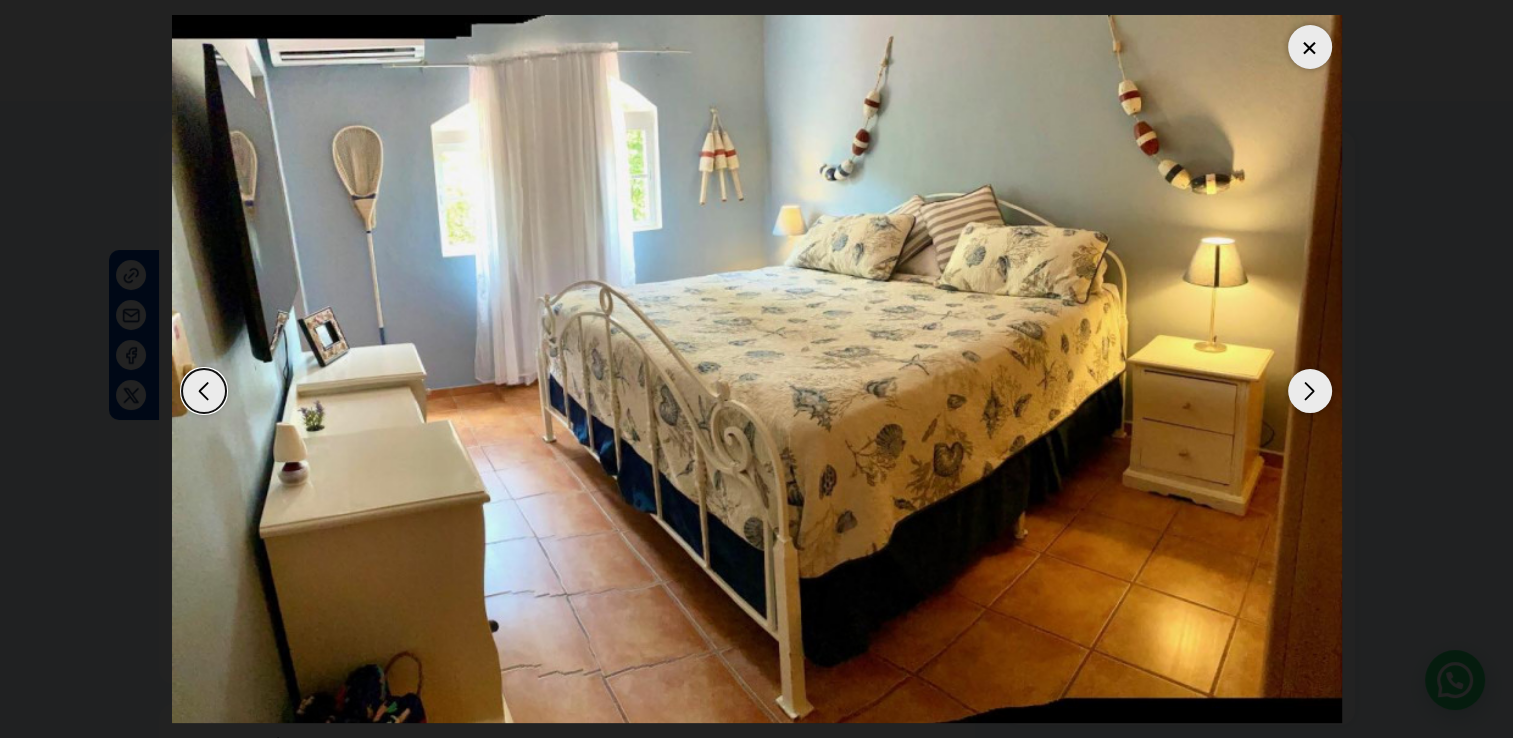 click at bounding box center (1310, 391) 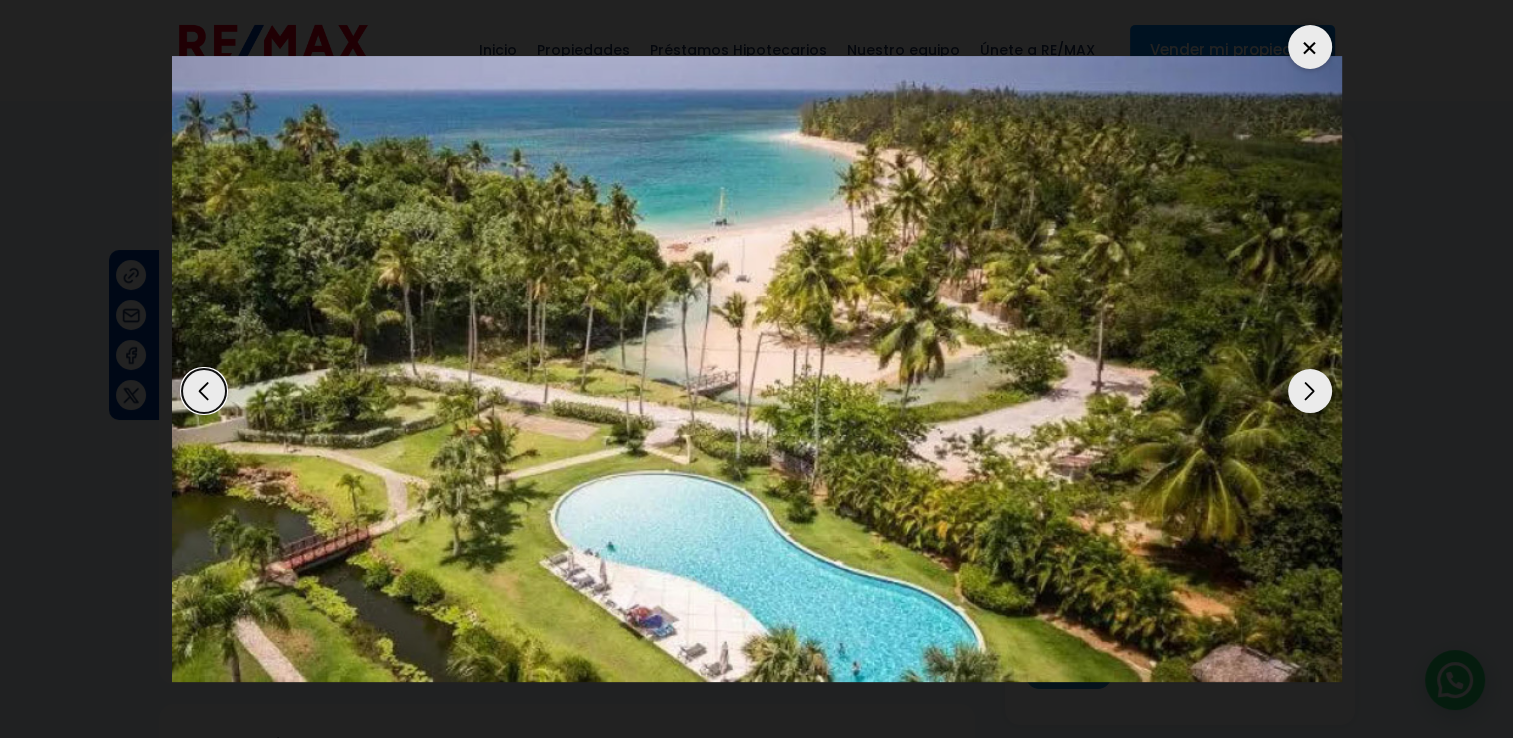 click at bounding box center (1310, 391) 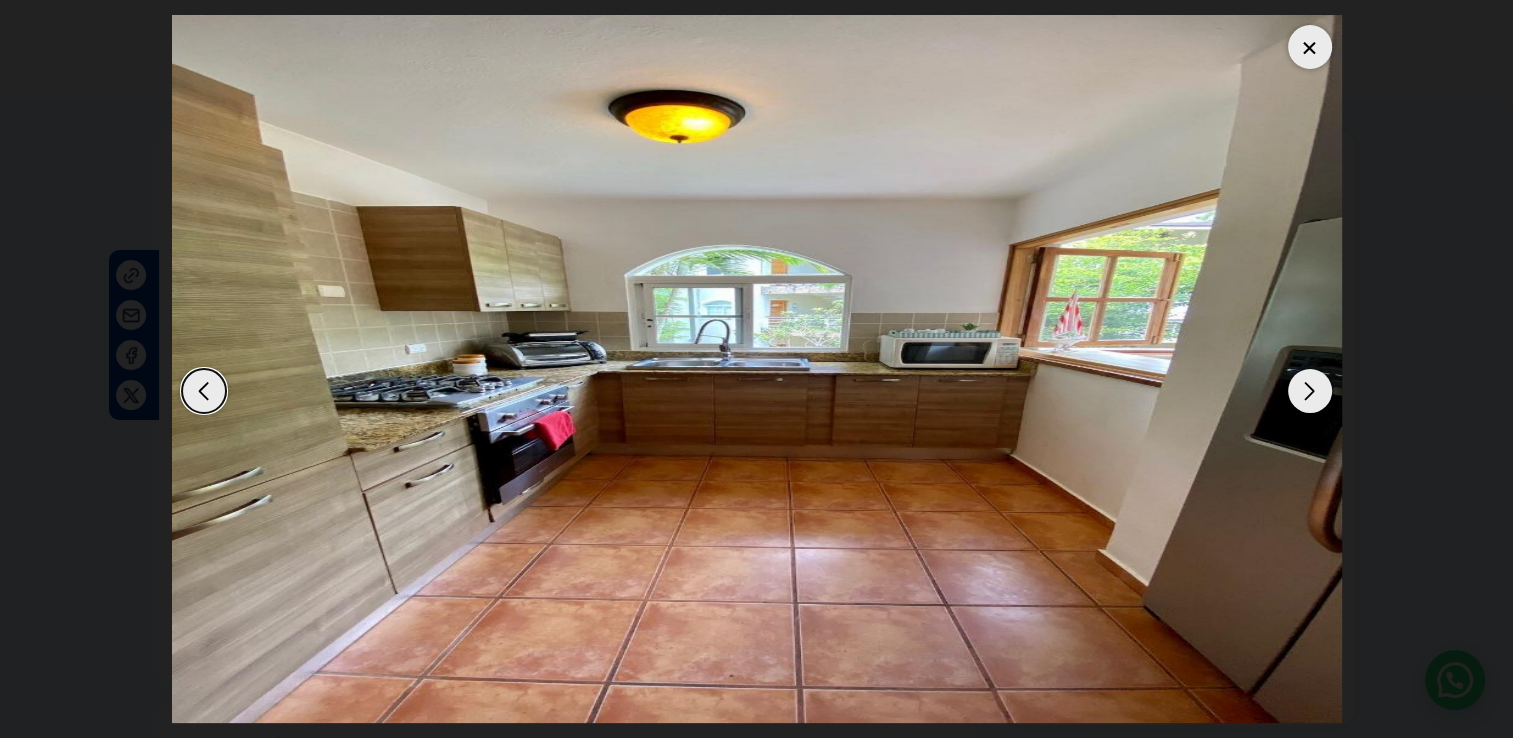click at bounding box center (1310, 391) 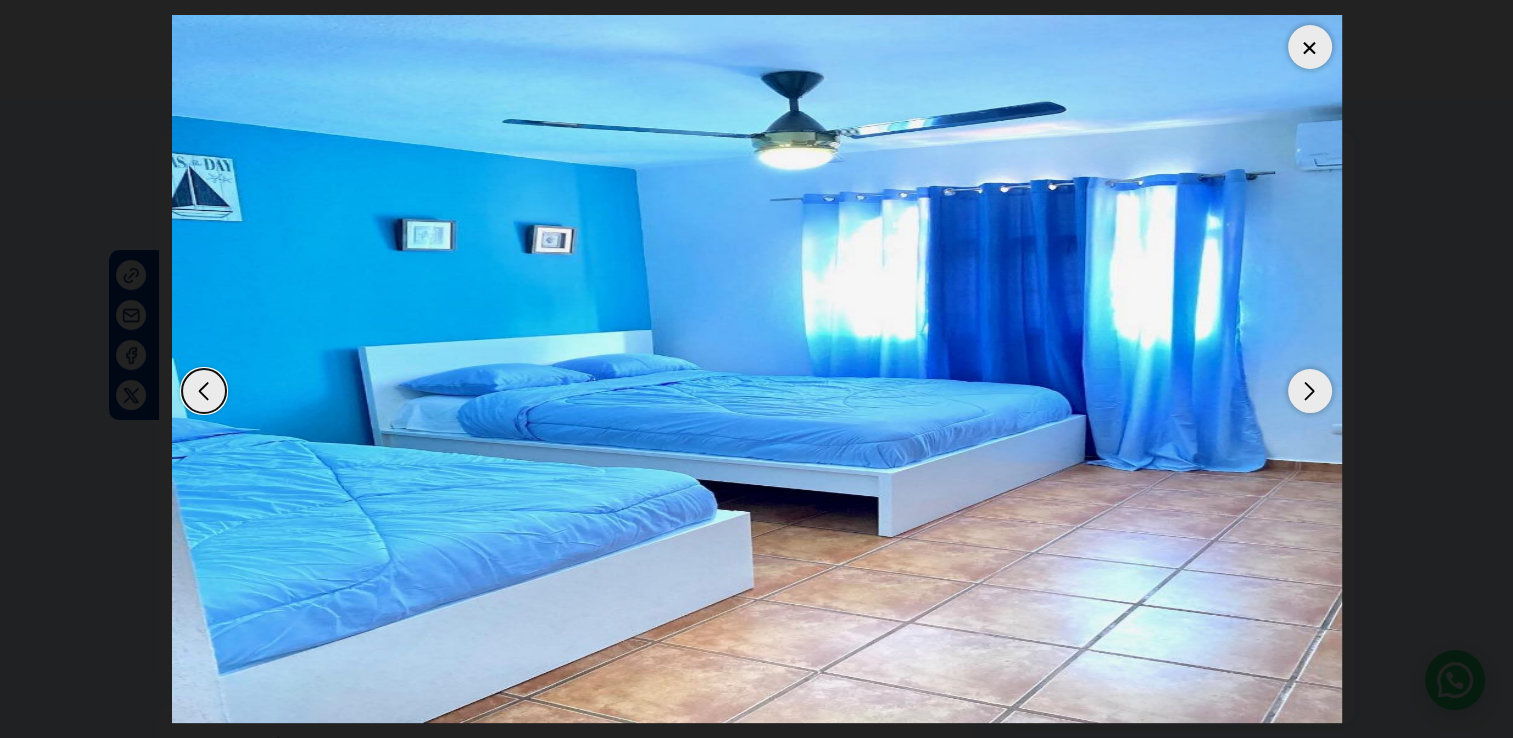 click at bounding box center [1310, 391] 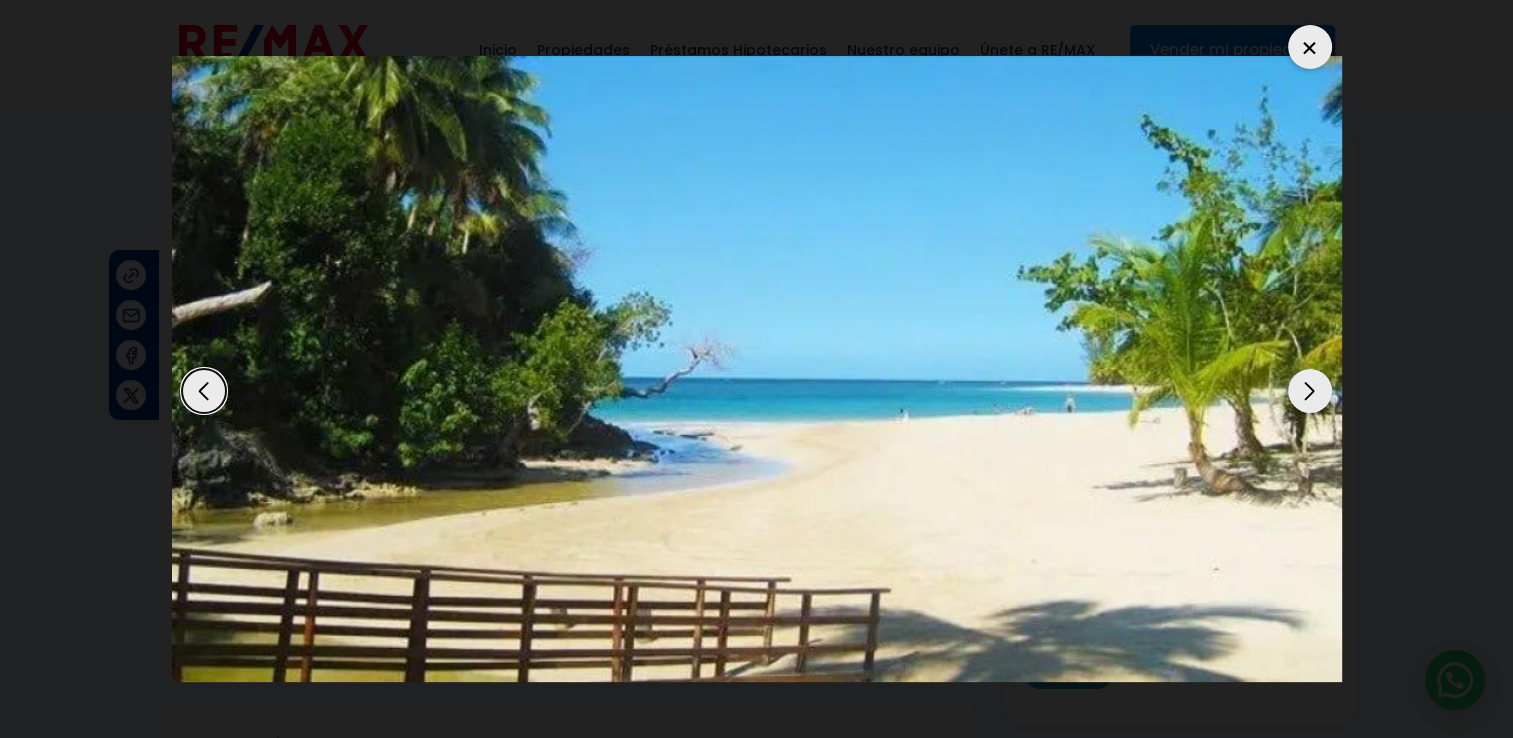 click at bounding box center [1310, 47] 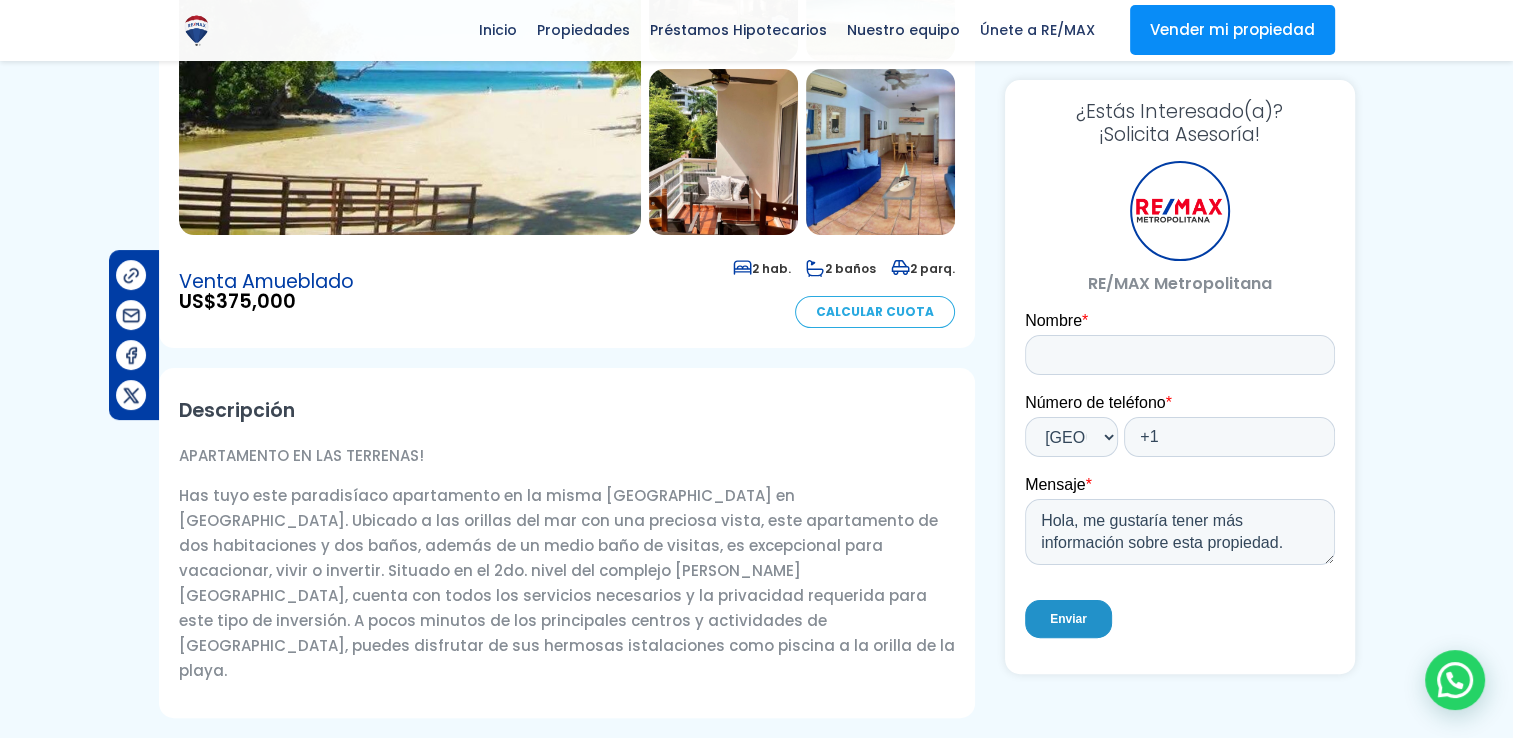 click at bounding box center [756, 834] 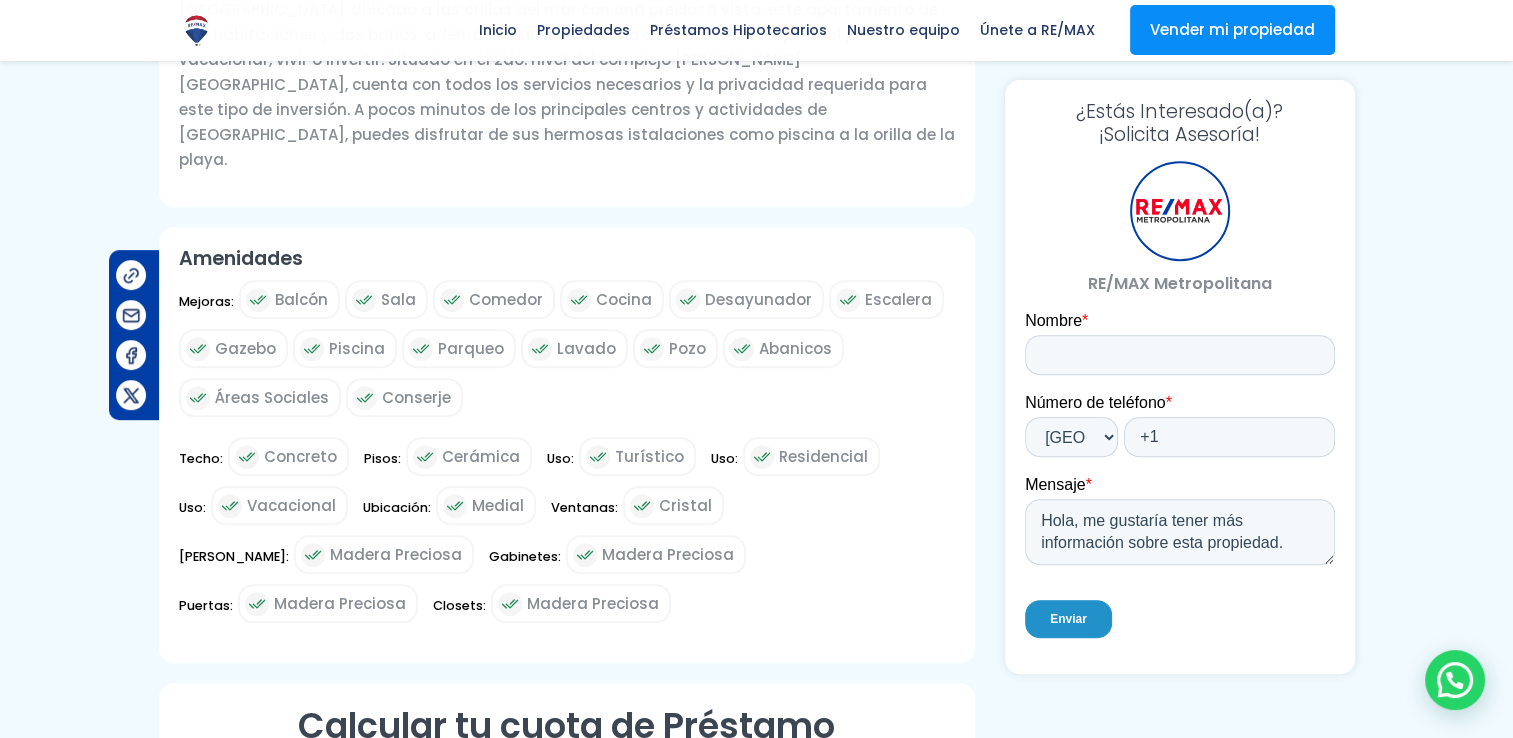 scroll, scrollTop: 847, scrollLeft: 0, axis: vertical 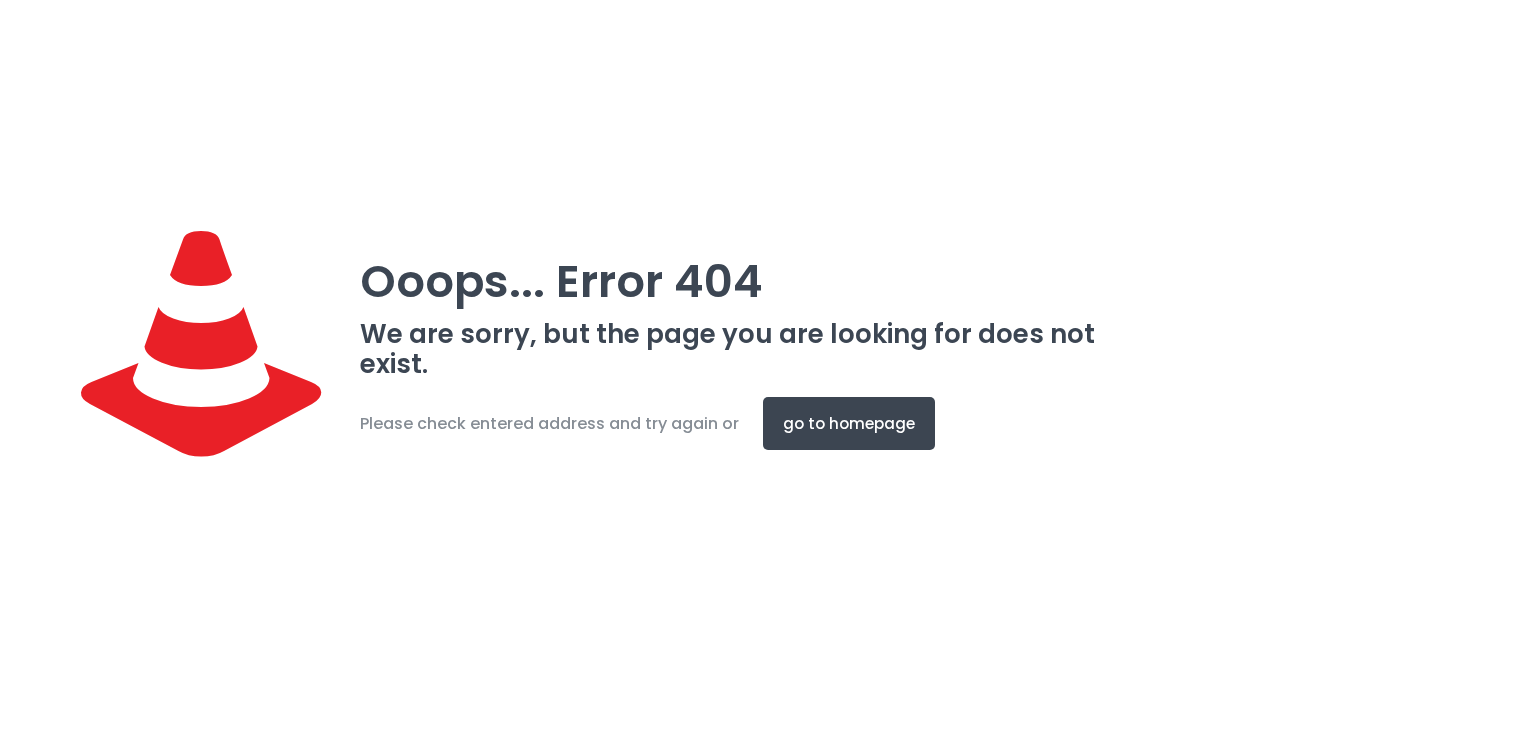 click on "We are sorry, but the page you are looking for does not exist." at bounding box center [730, 349] 